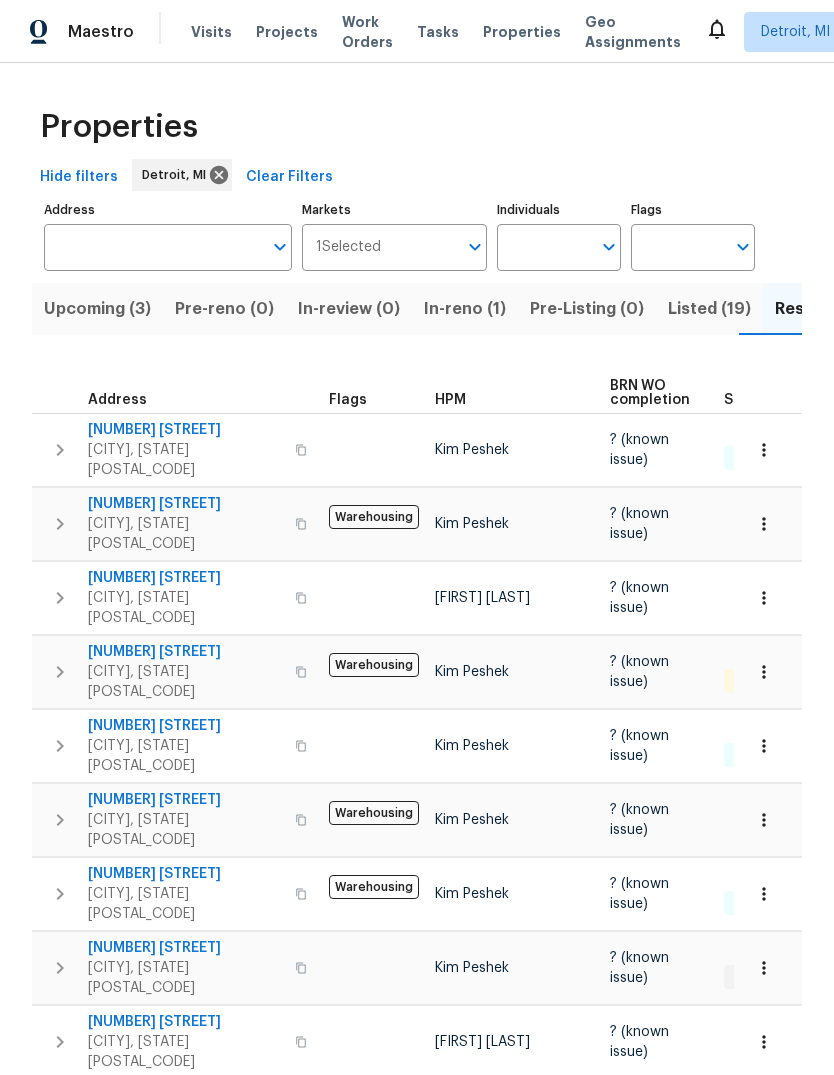 scroll, scrollTop: 0, scrollLeft: 0, axis: both 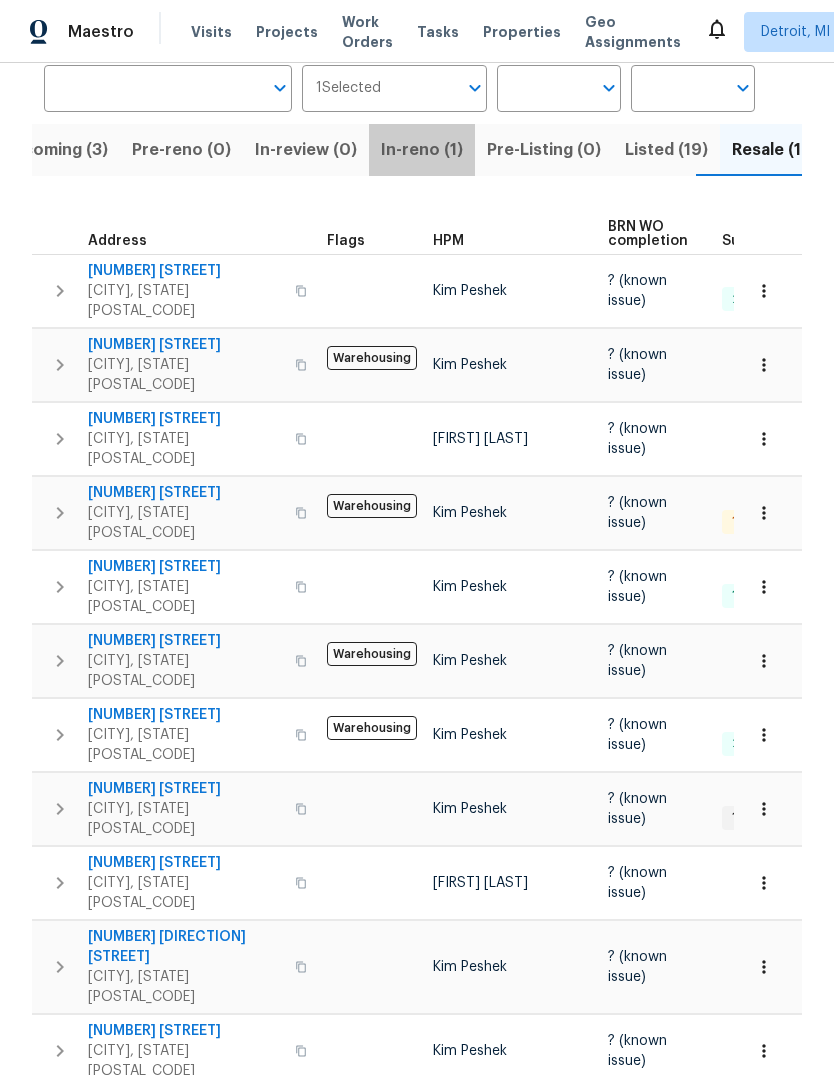 click on "In-reno (1)" at bounding box center [422, 150] 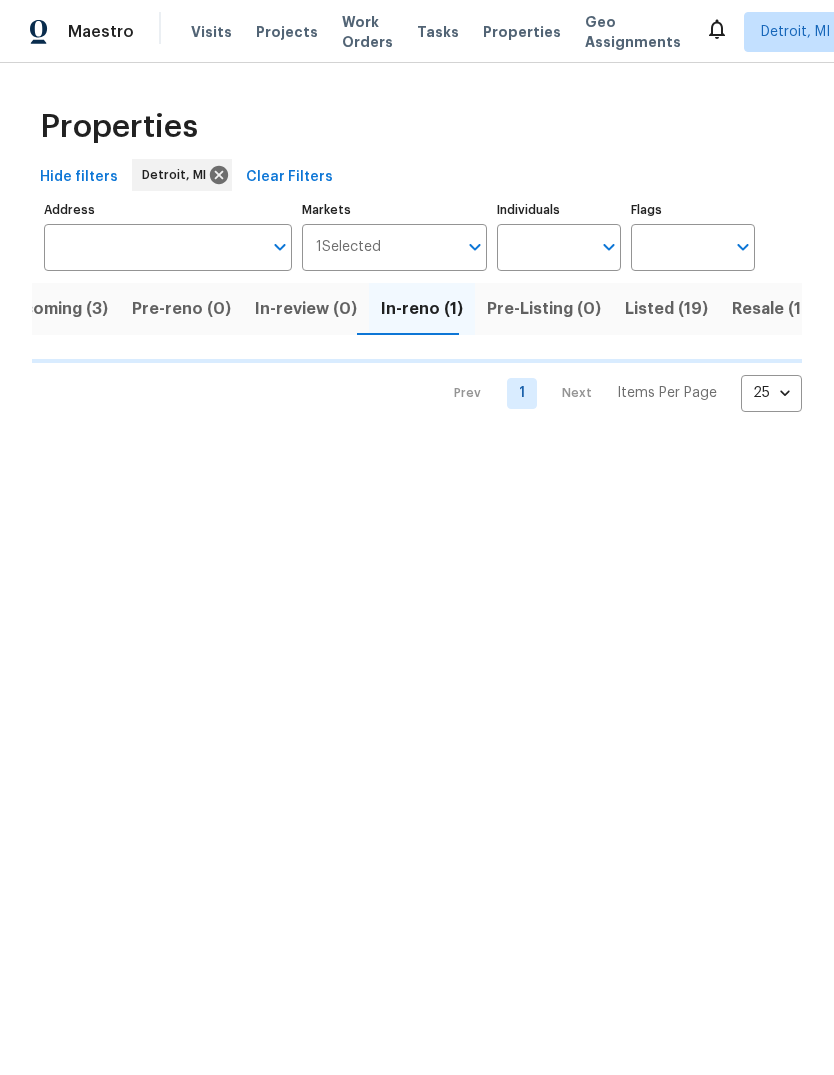 scroll, scrollTop: 0, scrollLeft: 0, axis: both 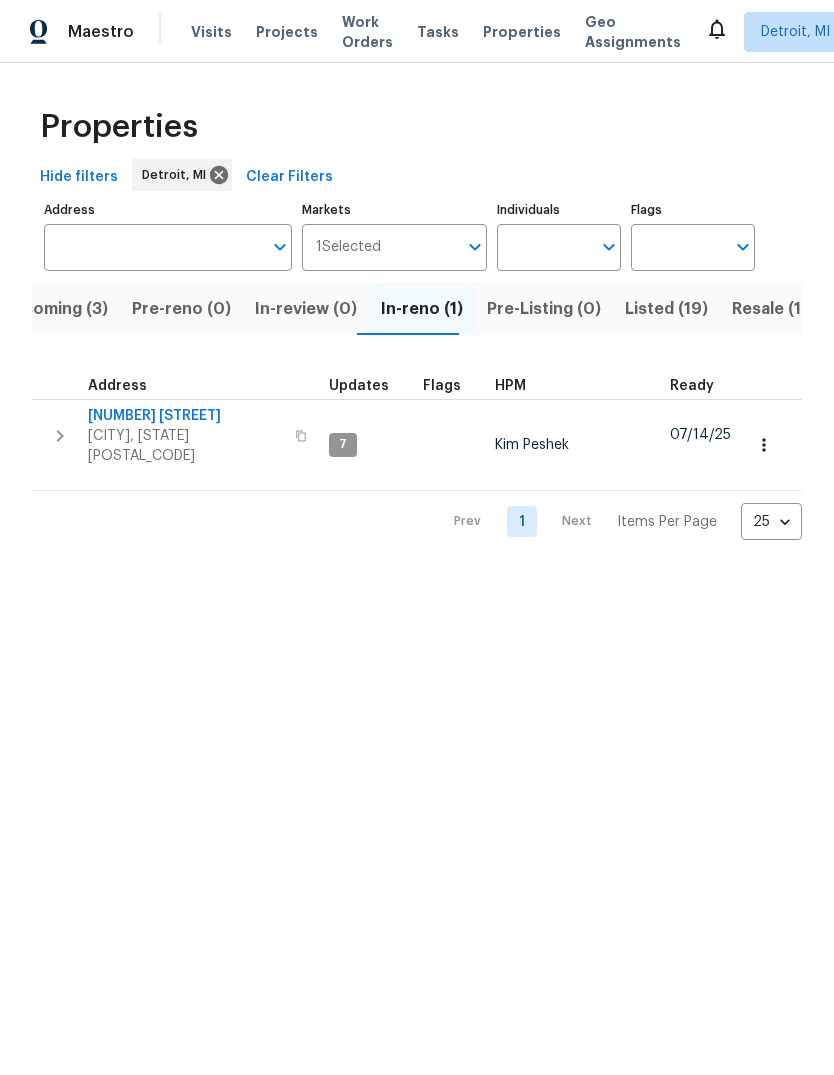 click on "Upcoming (3)" at bounding box center [54, 309] 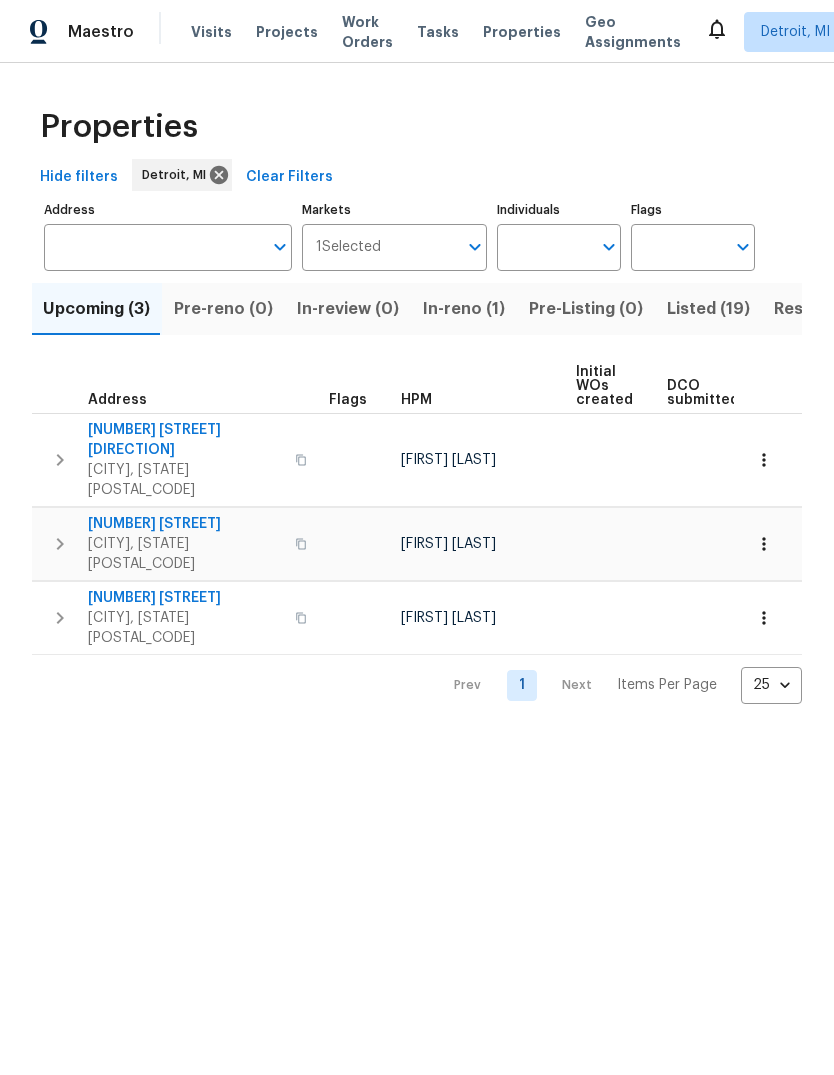scroll, scrollTop: 0, scrollLeft: 0, axis: both 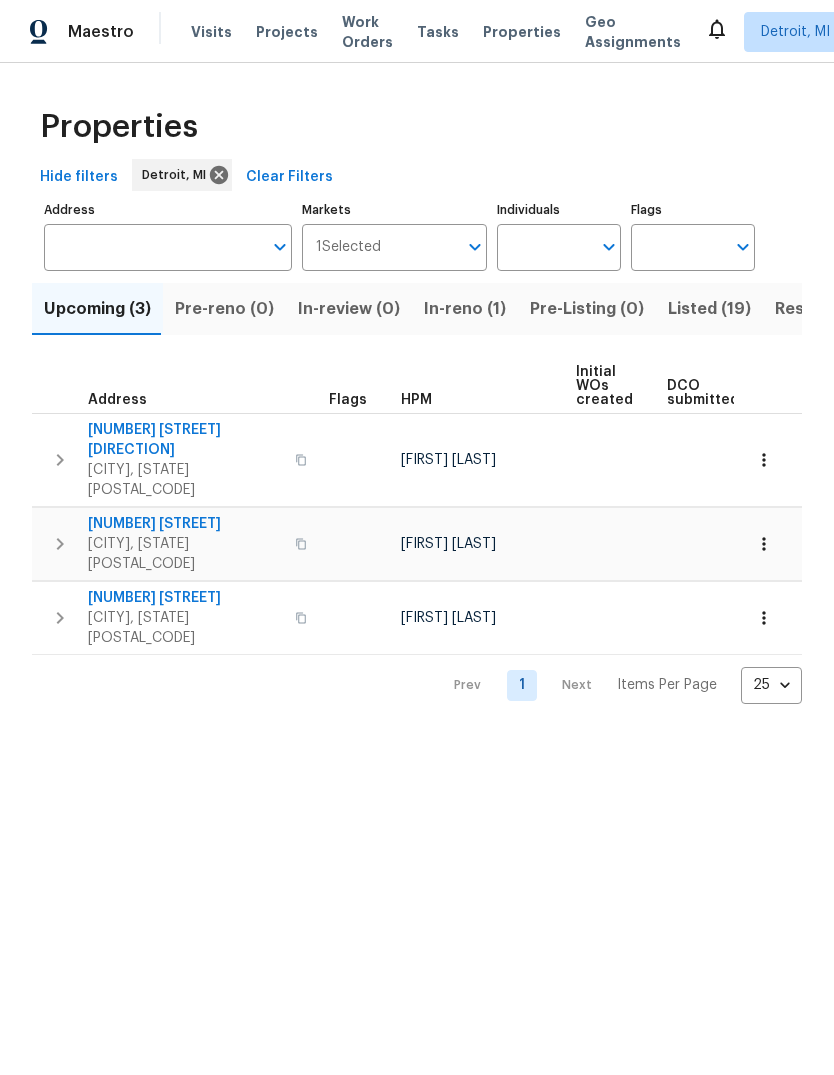 click on "14591 Chatham St" at bounding box center [185, 524] 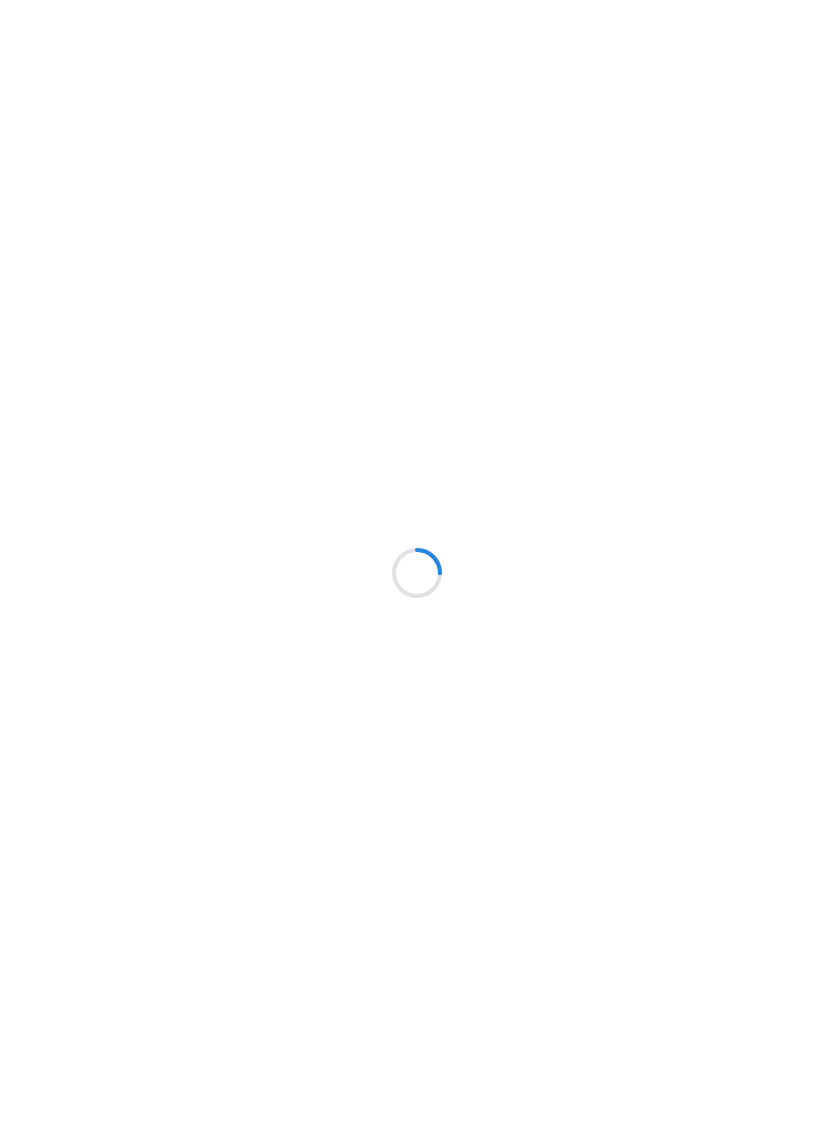 scroll, scrollTop: 0, scrollLeft: 0, axis: both 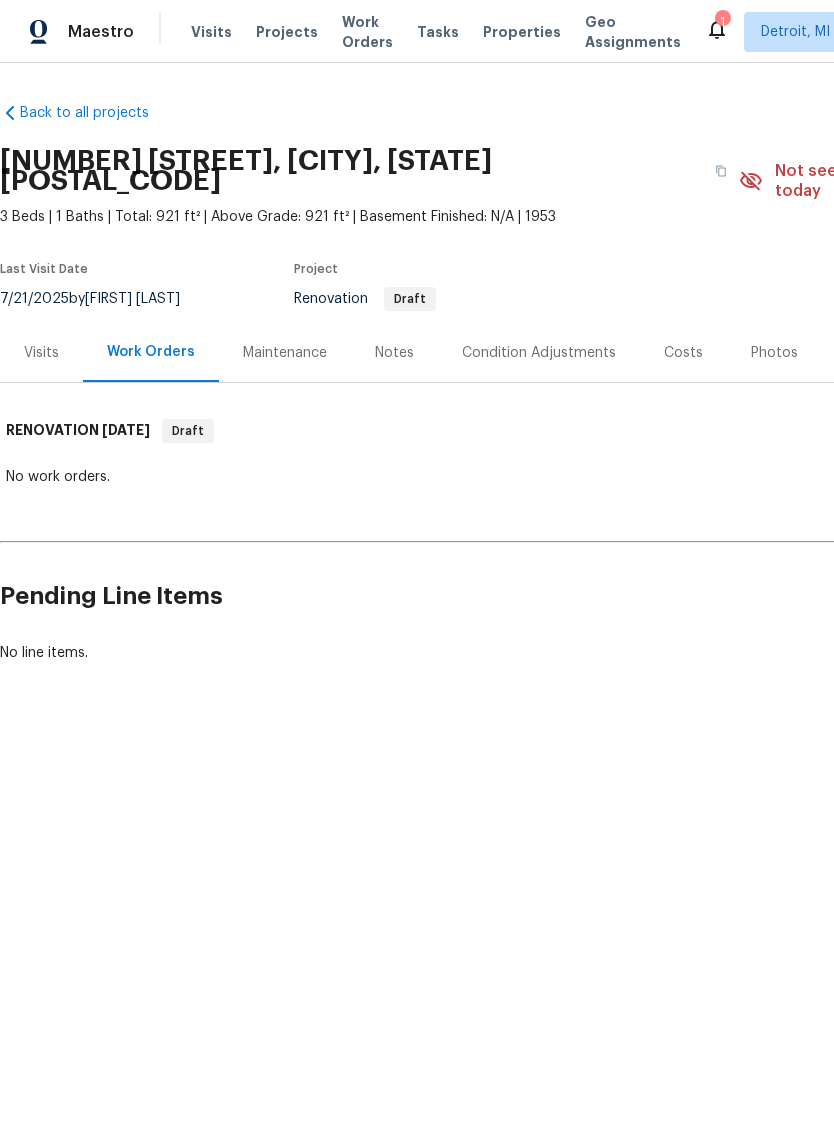 click on "Notes" at bounding box center (394, 353) 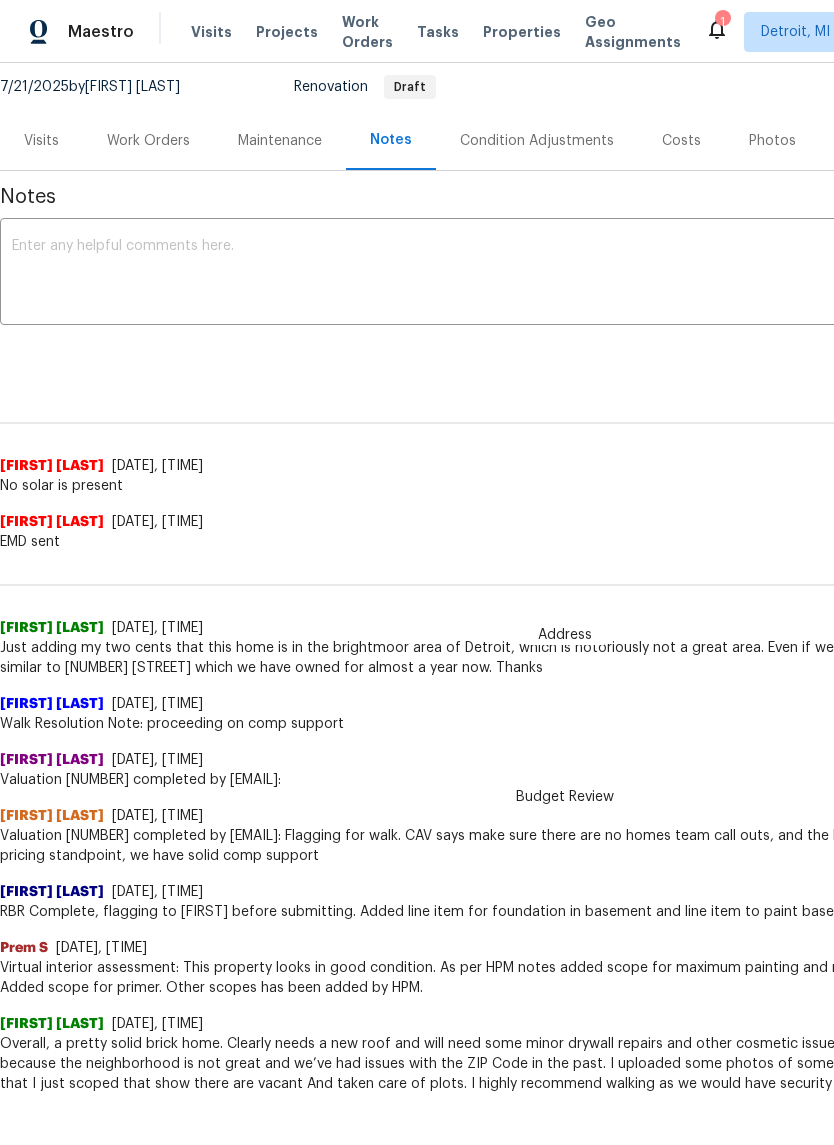 scroll, scrollTop: 211, scrollLeft: 0, axis: vertical 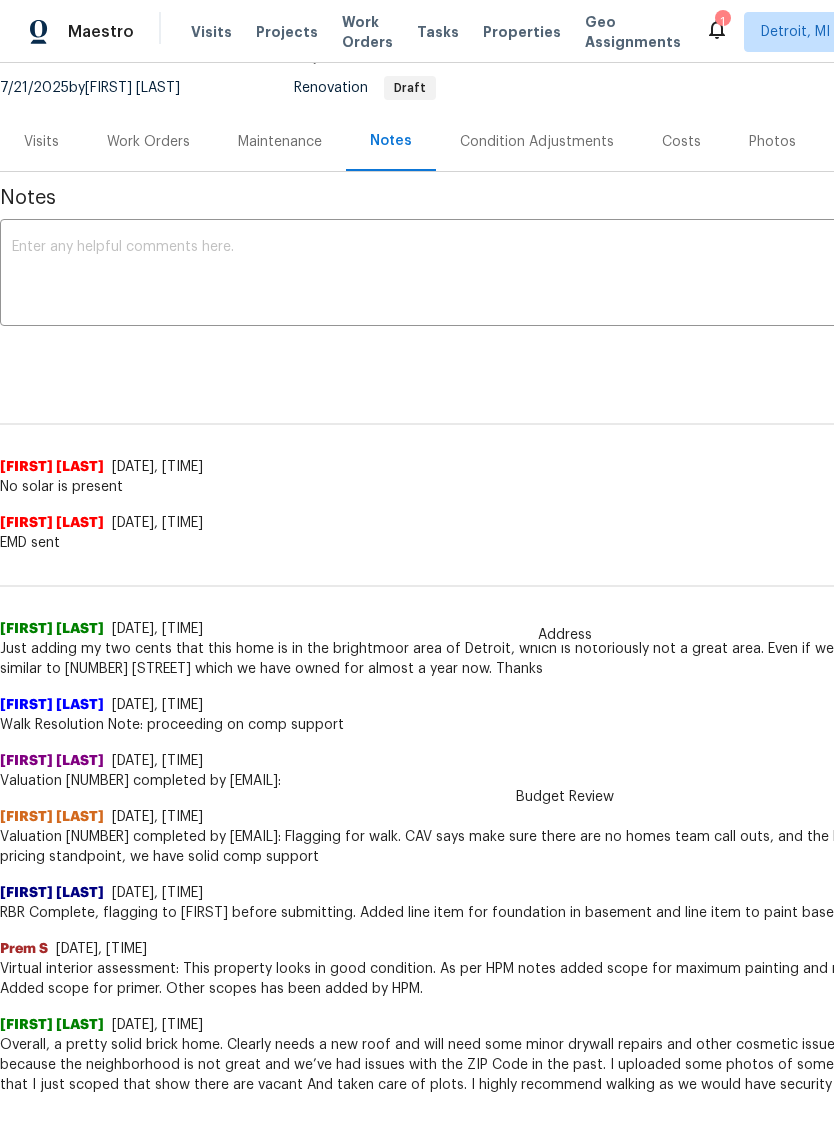 click on "Costs" at bounding box center [681, 141] 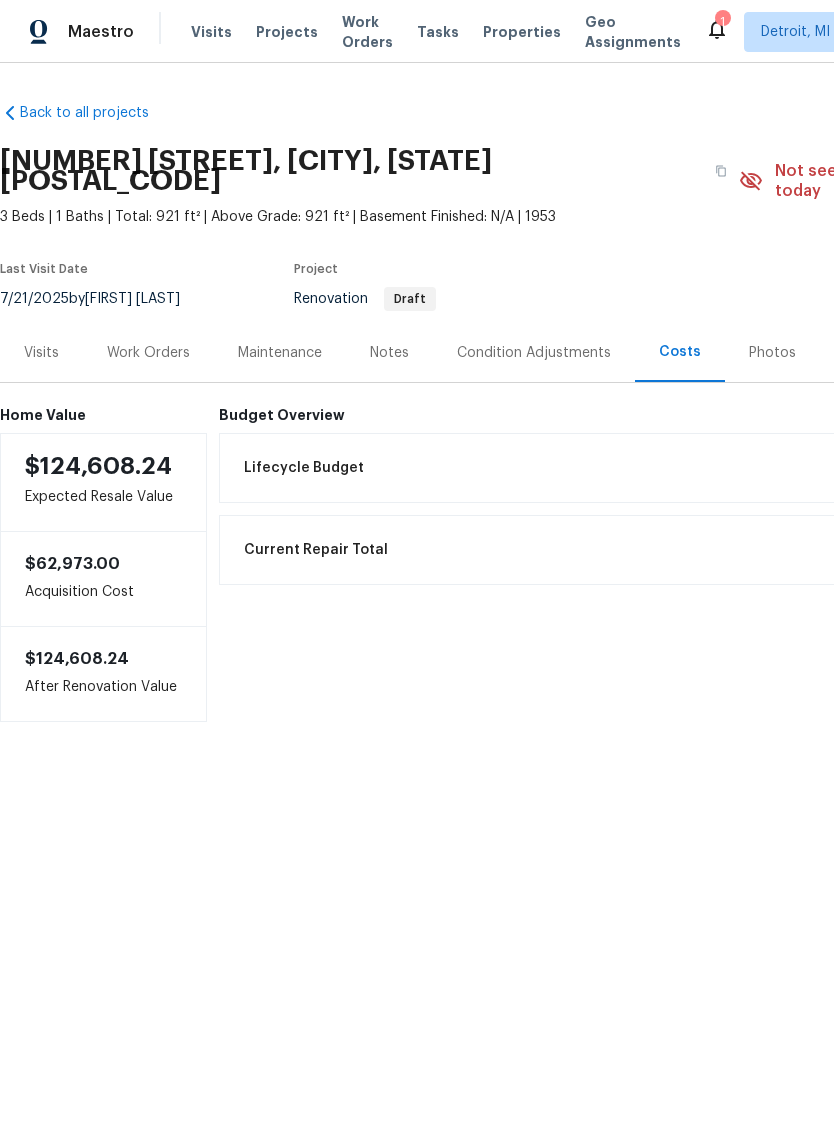 click 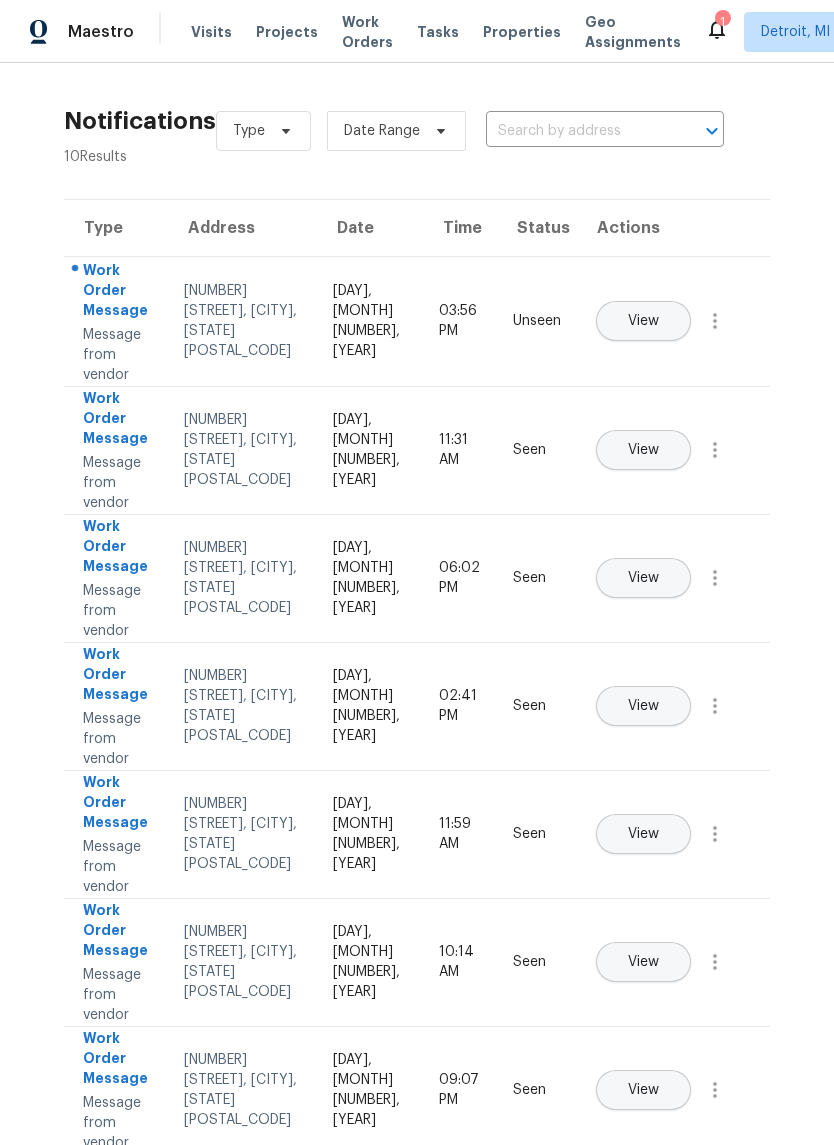 click on "View" at bounding box center (643, 321) 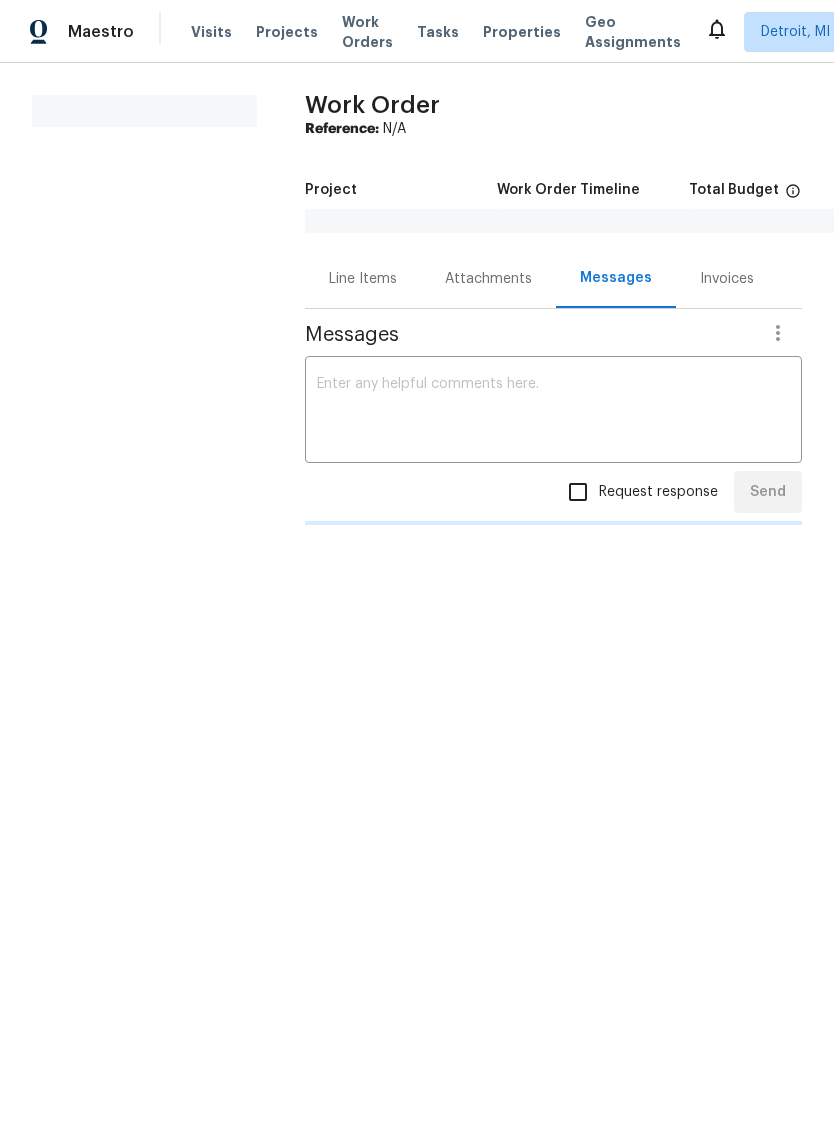 scroll, scrollTop: 0, scrollLeft: 0, axis: both 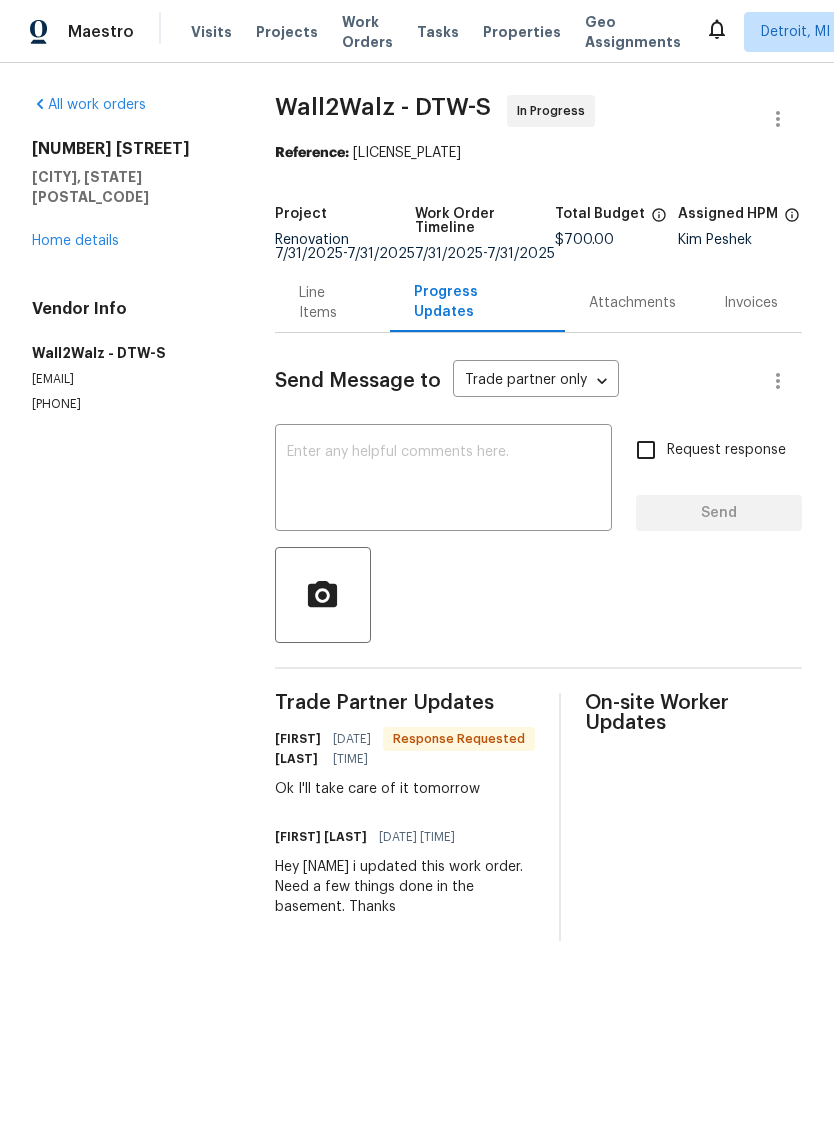click at bounding box center [443, 480] 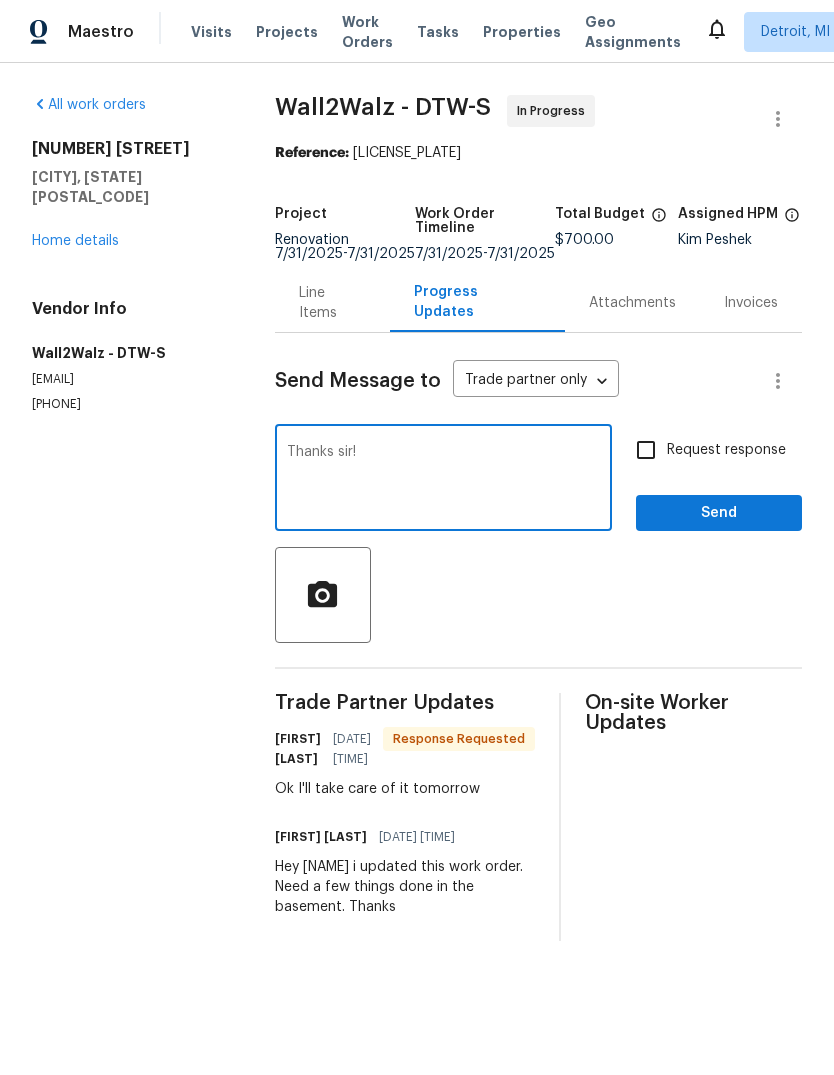 type on "Thanks sir!" 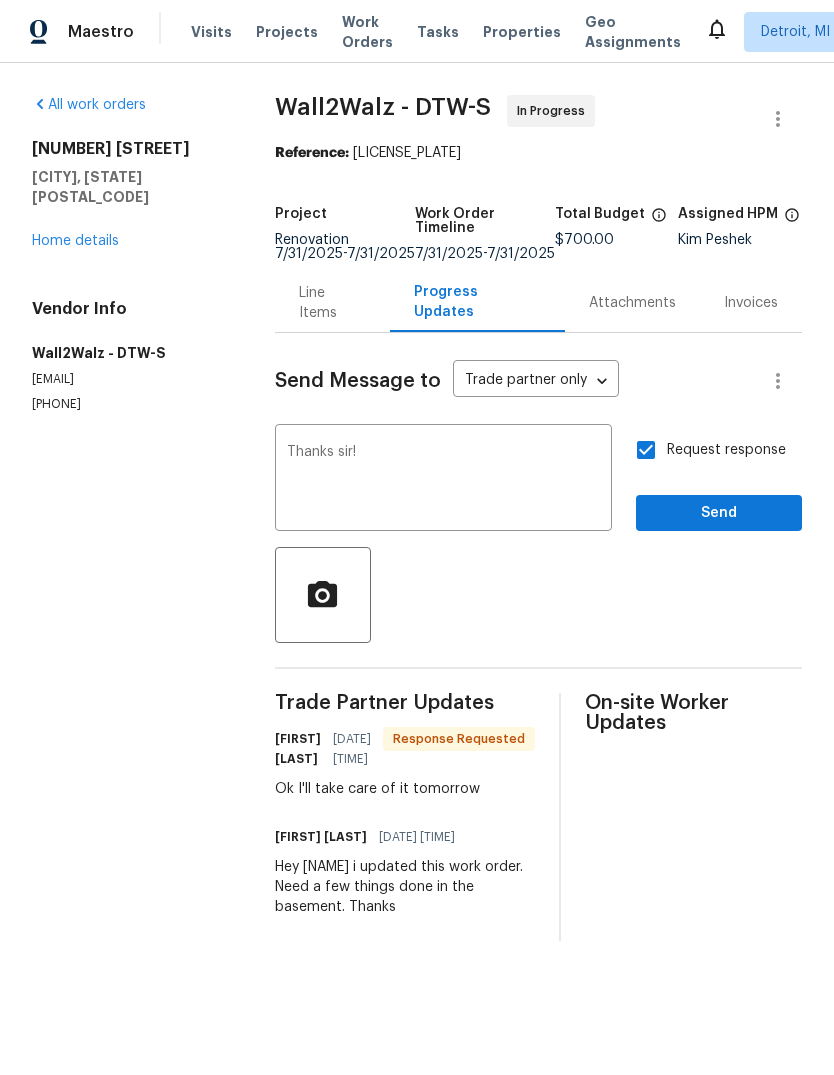 click on "Request response" at bounding box center [705, 450] 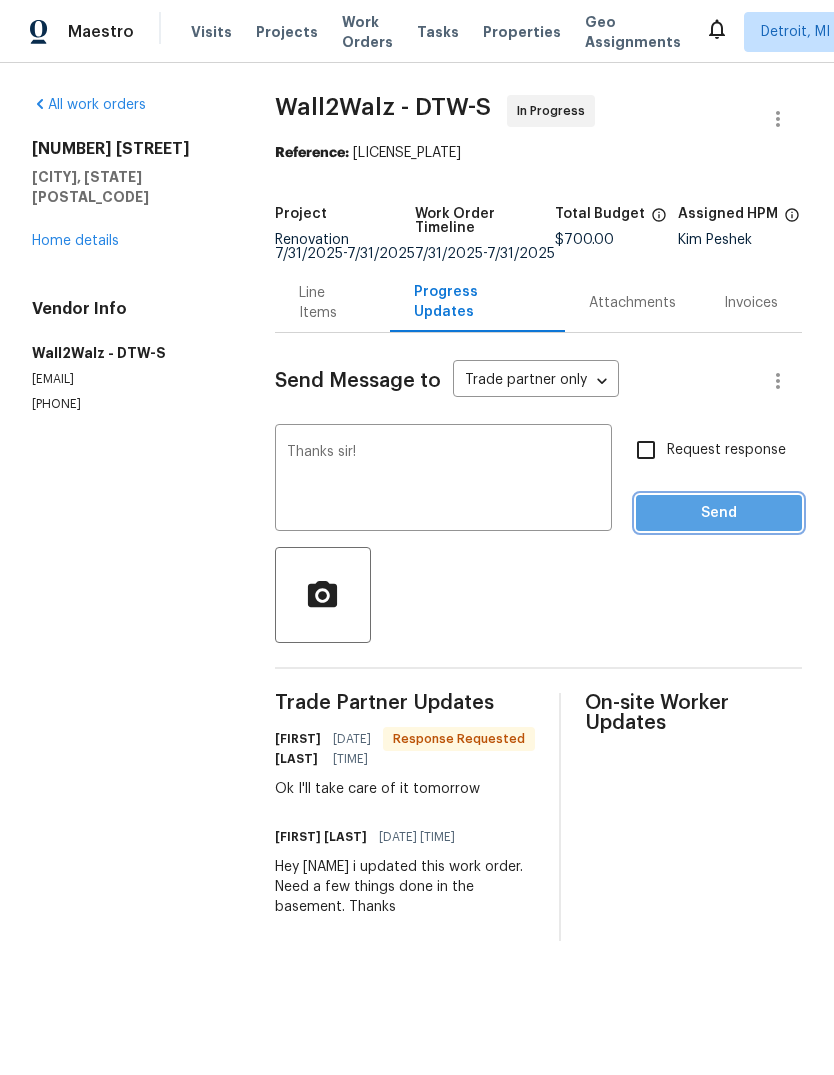 click on "Send" at bounding box center [719, 513] 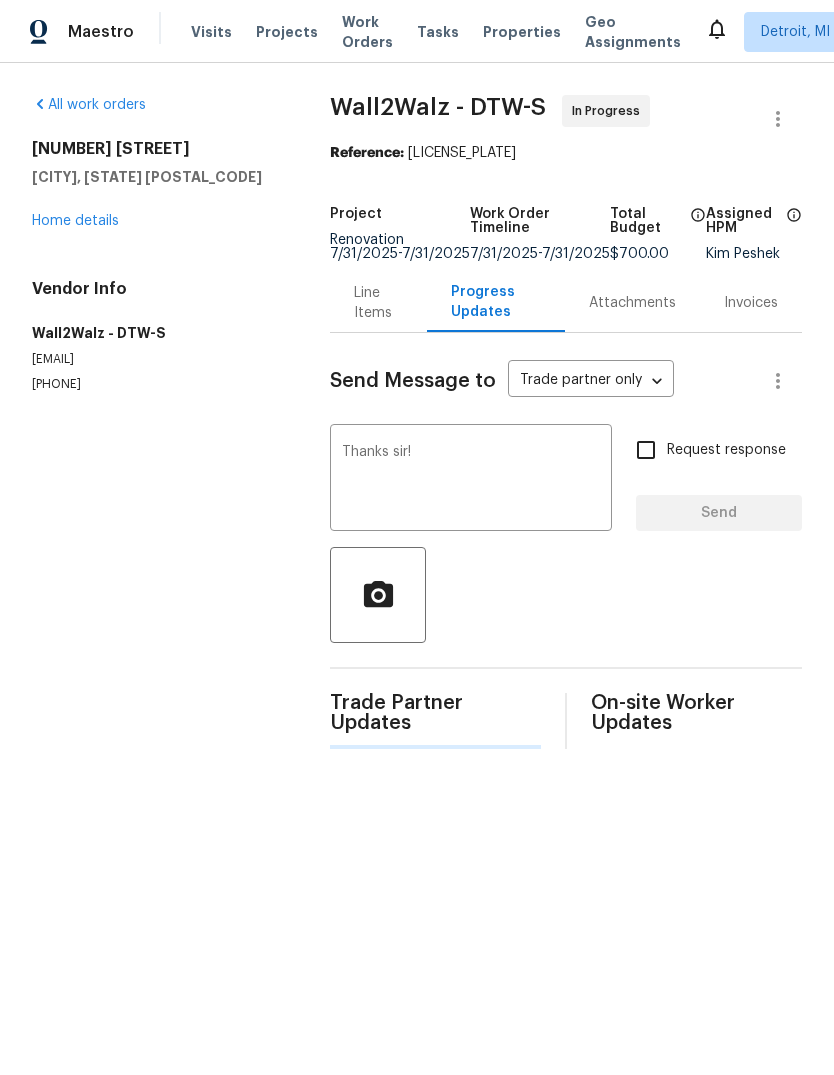 type 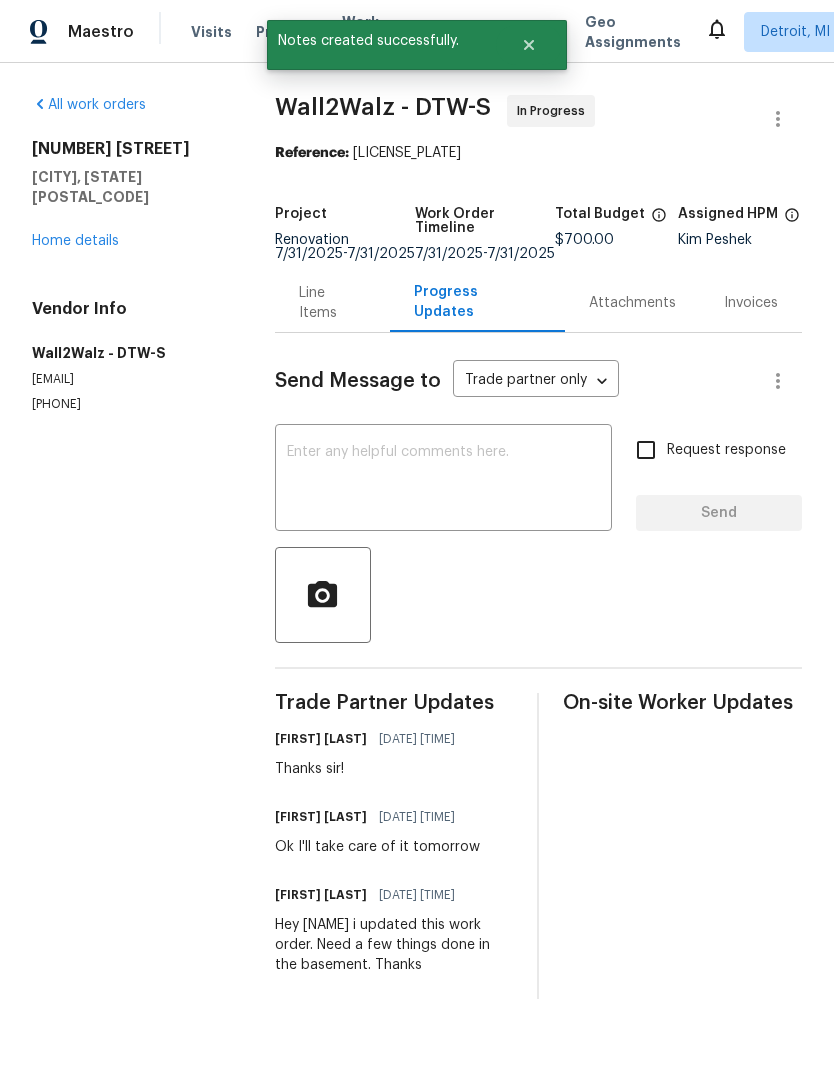 click on "Home details" at bounding box center [75, 241] 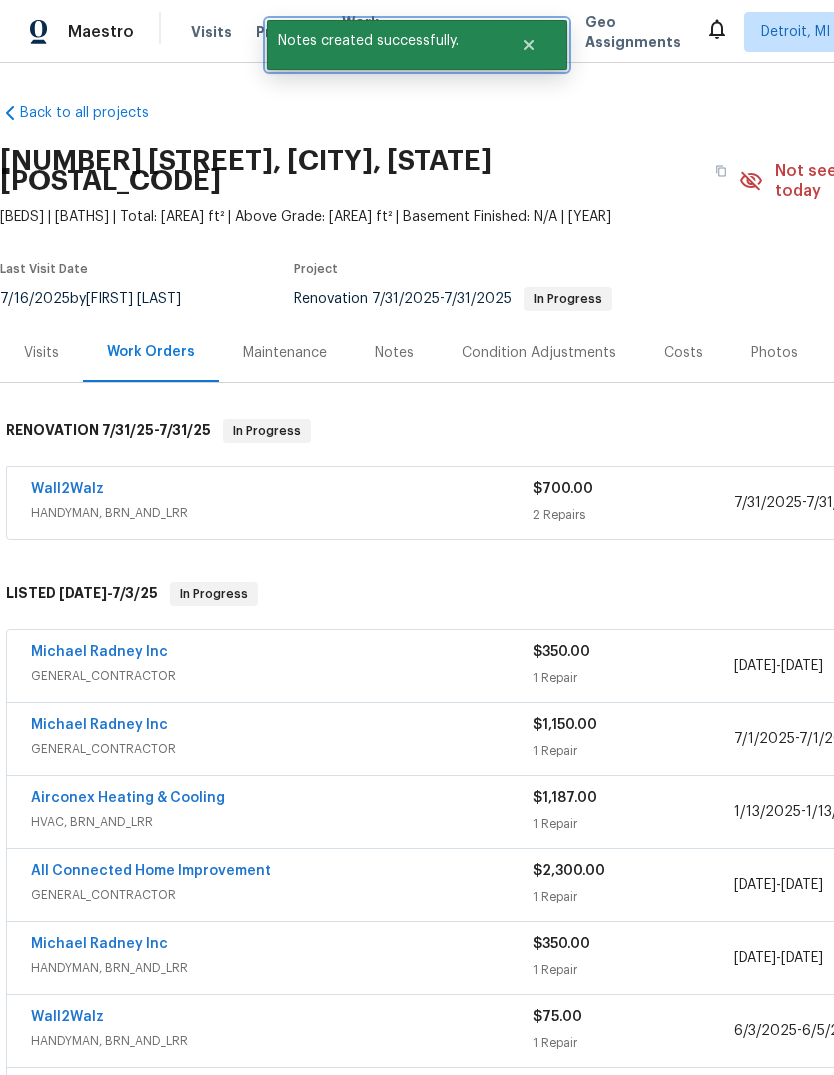 click at bounding box center [529, 45] 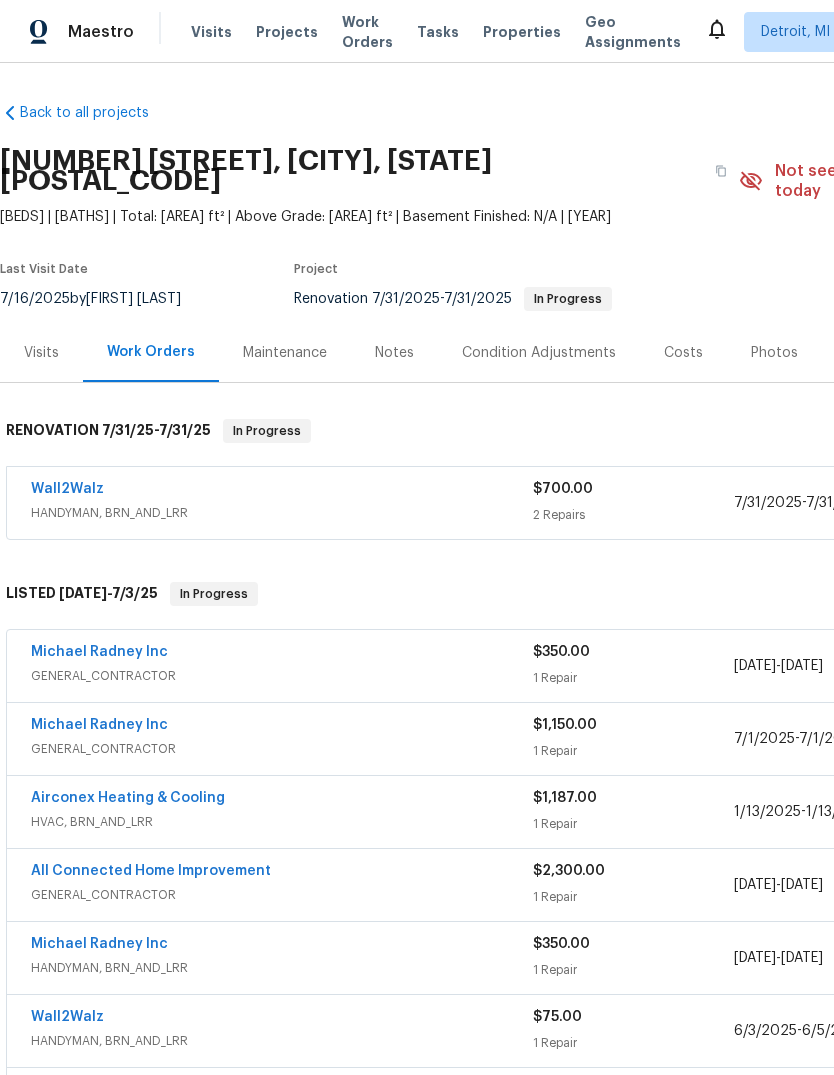 click on "Work Orders" at bounding box center [367, 32] 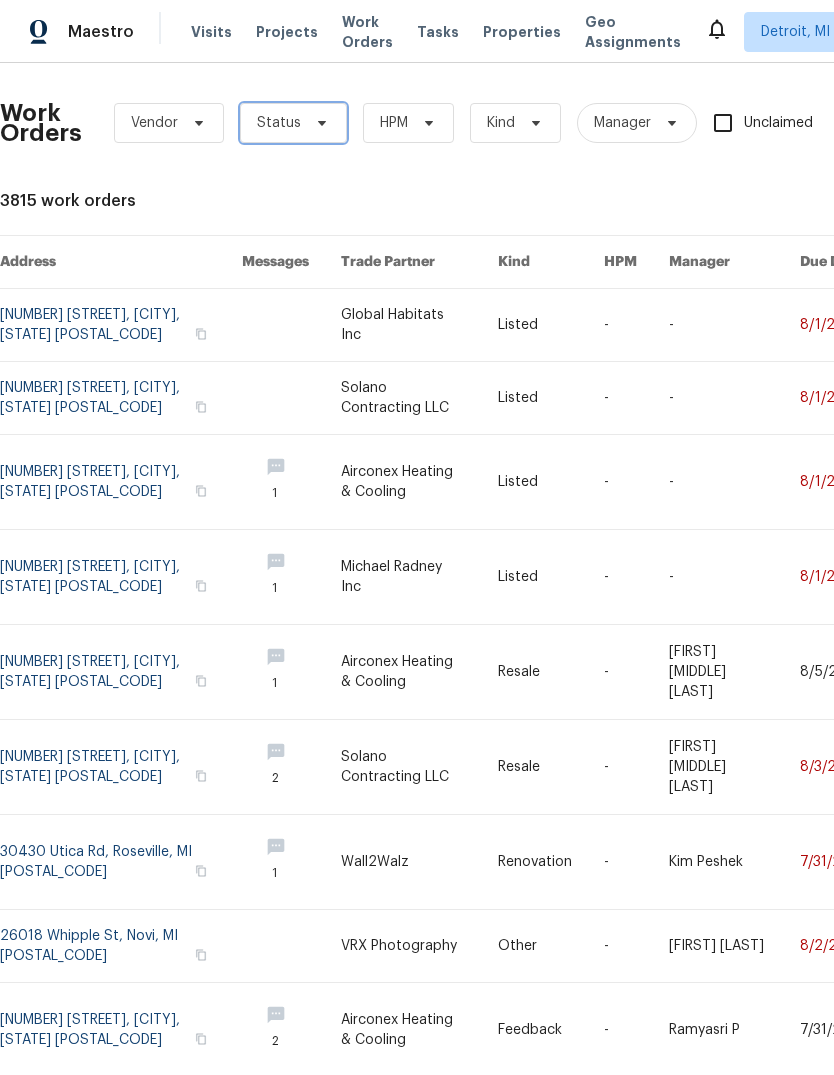click 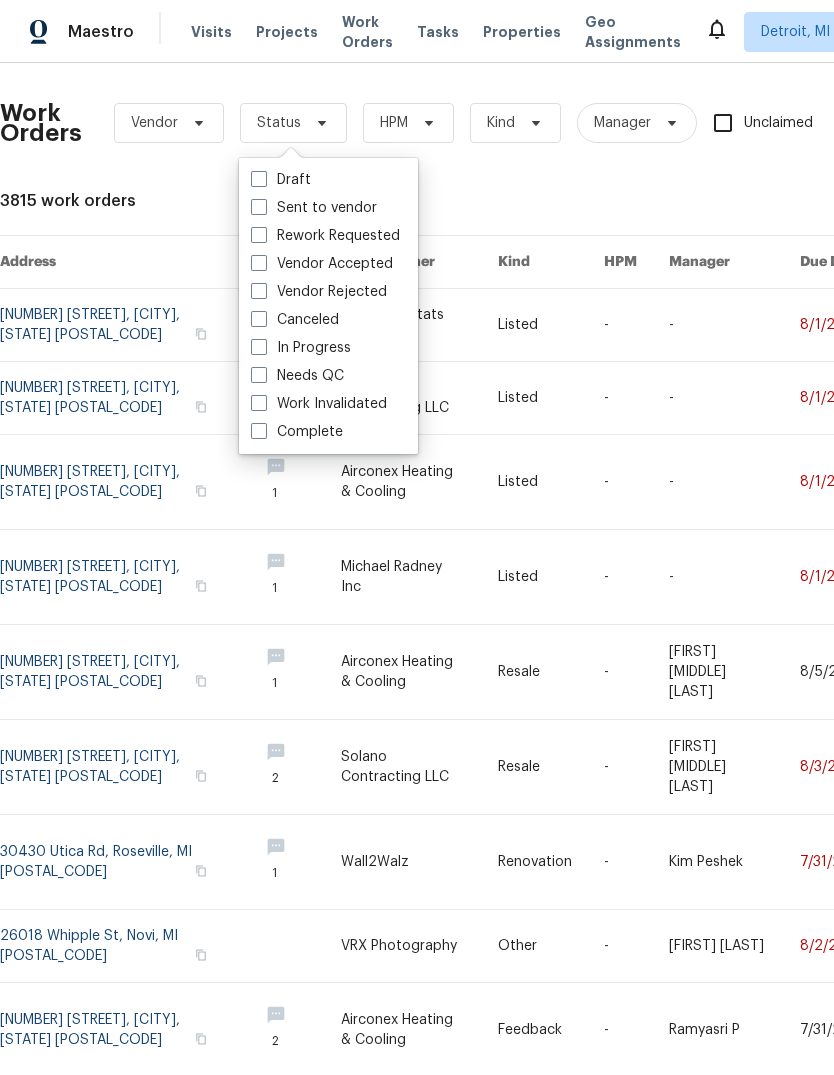 click on "Needs QC" at bounding box center [297, 376] 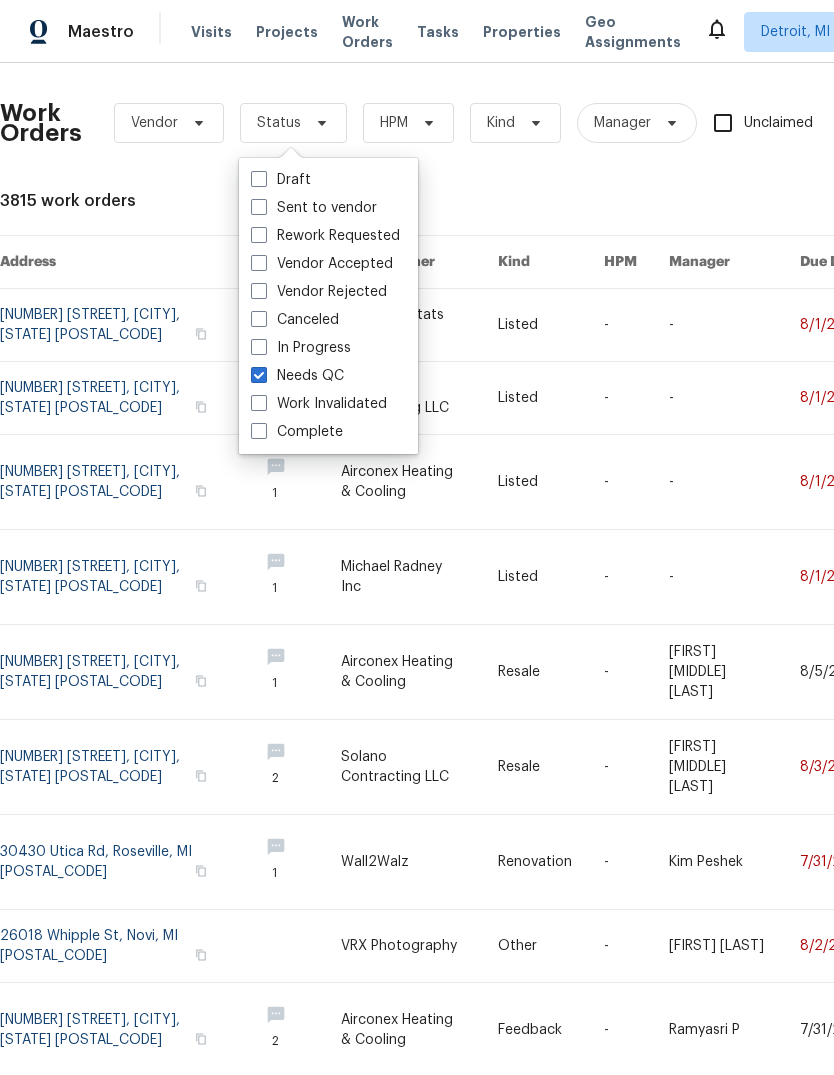 checkbox on "true" 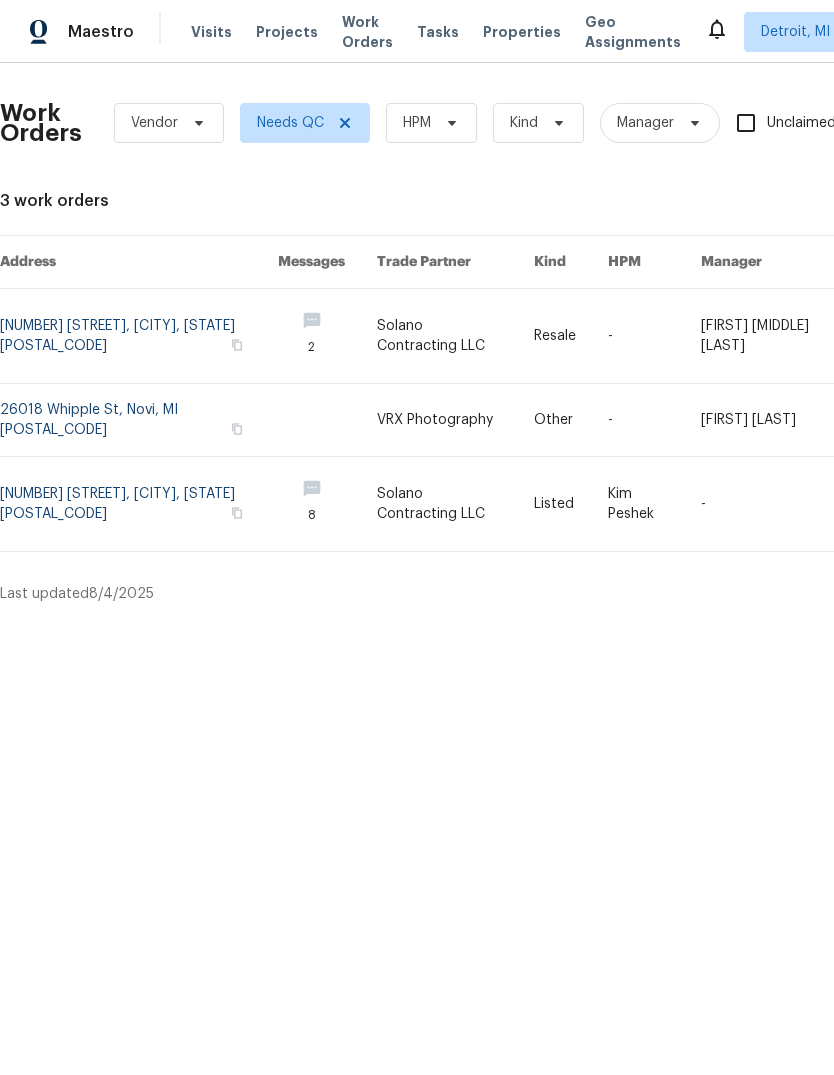 scroll, scrollTop: 0, scrollLeft: 0, axis: both 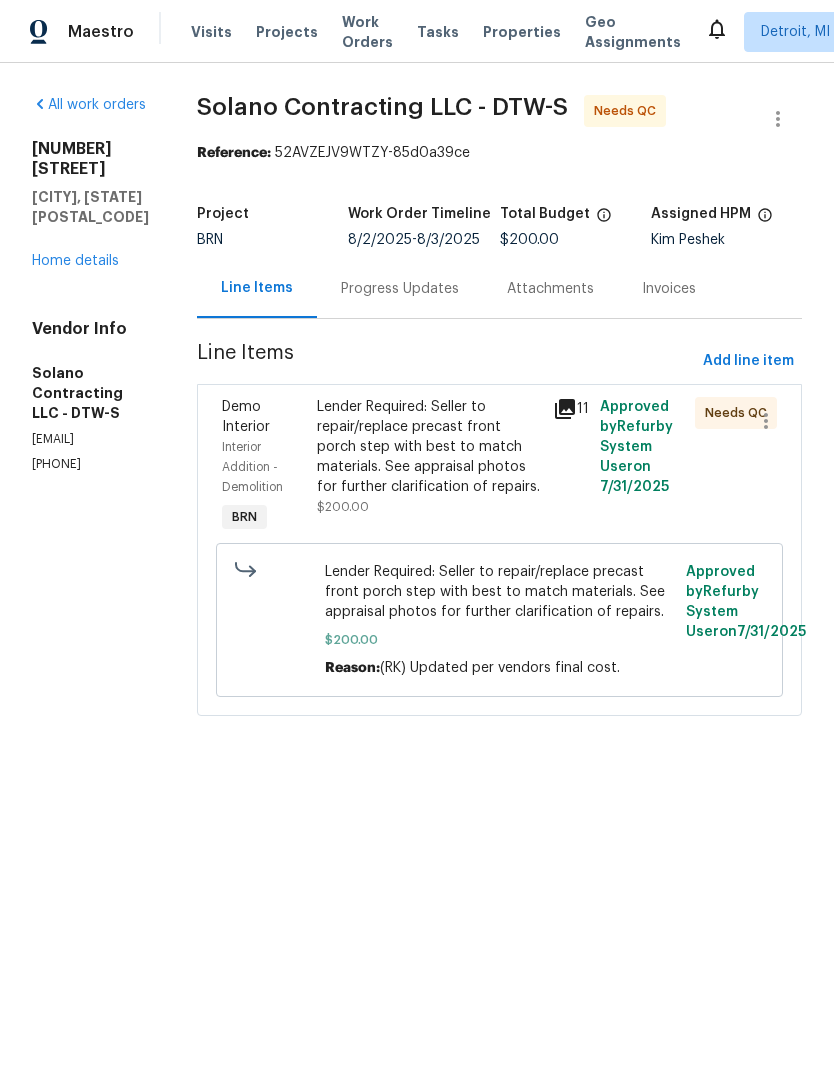 click 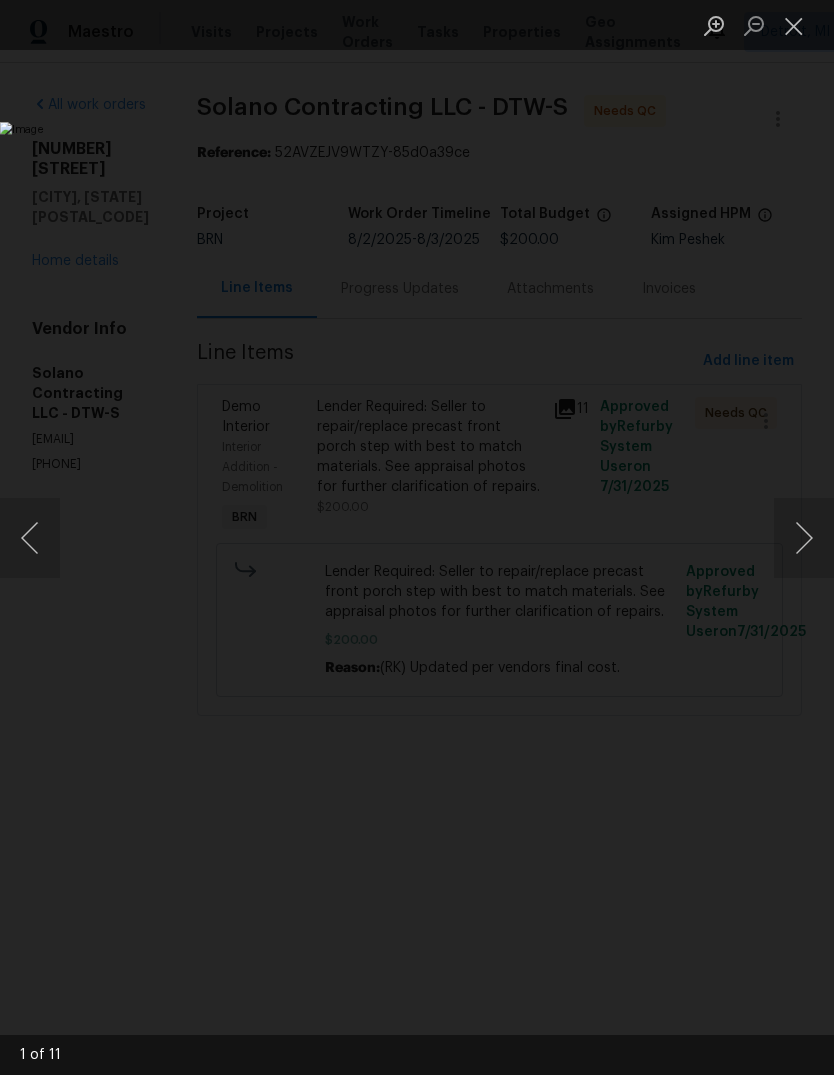 click at bounding box center (804, 538) 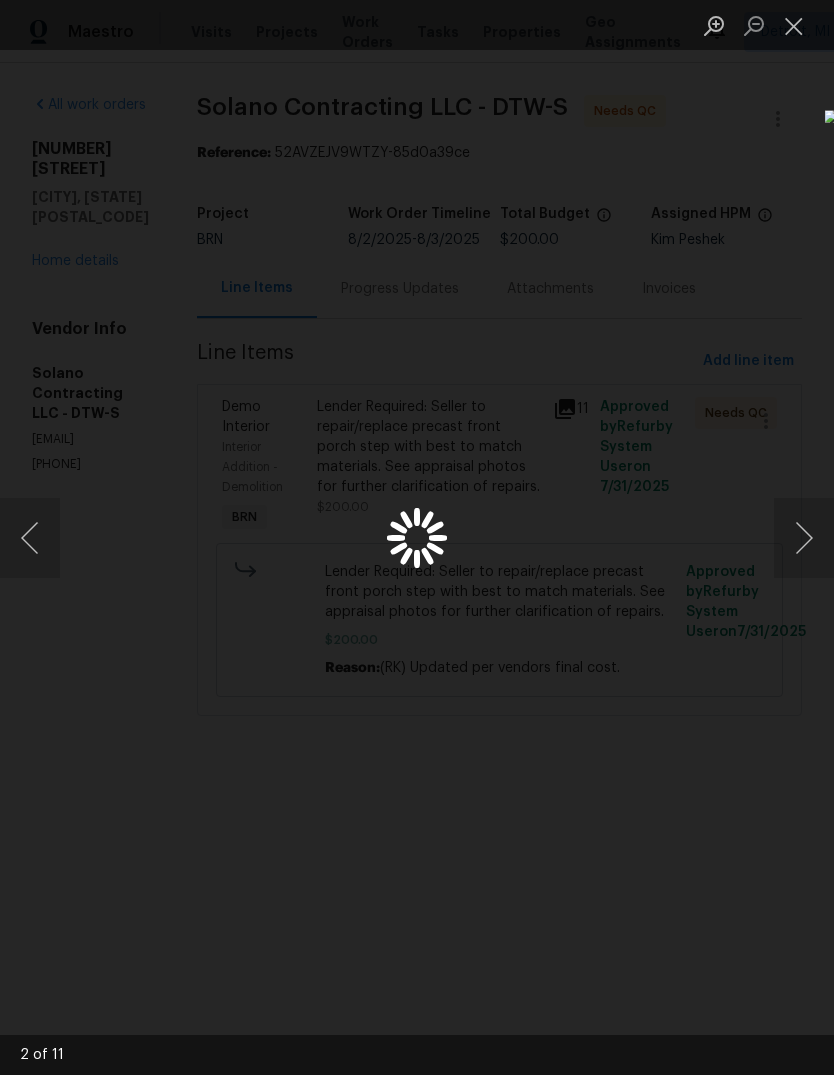 click at bounding box center (804, 538) 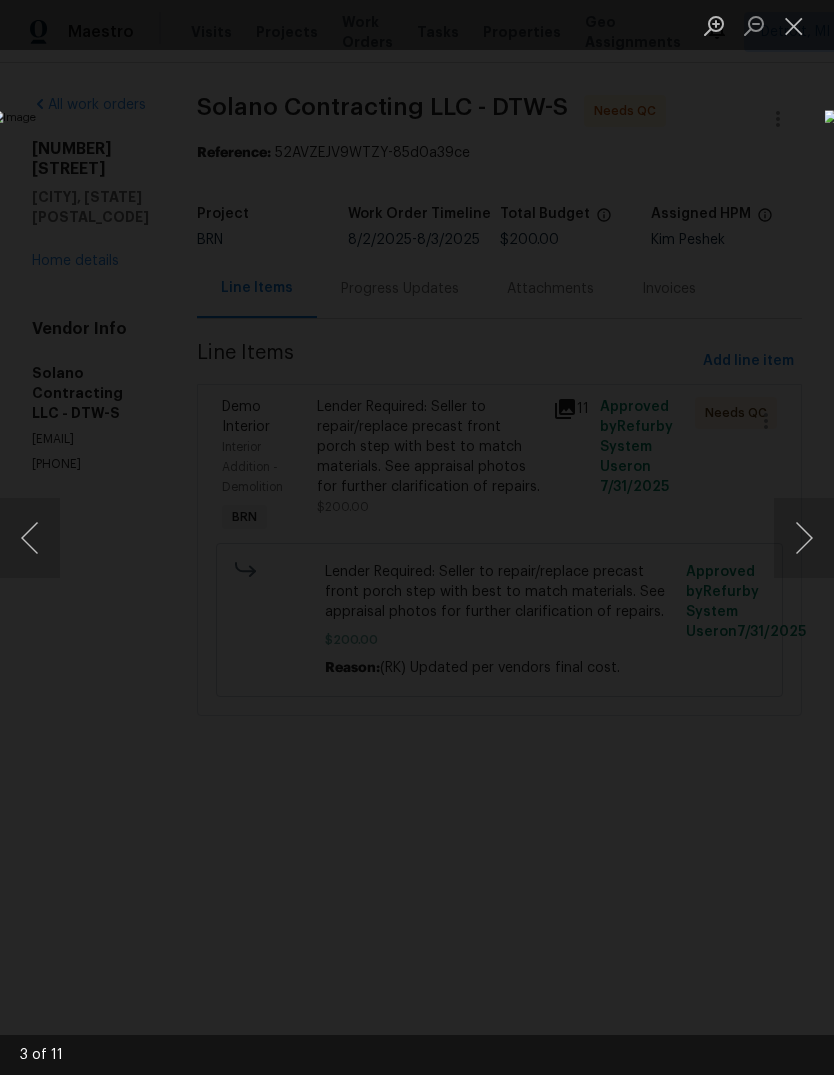 click at bounding box center [804, 538] 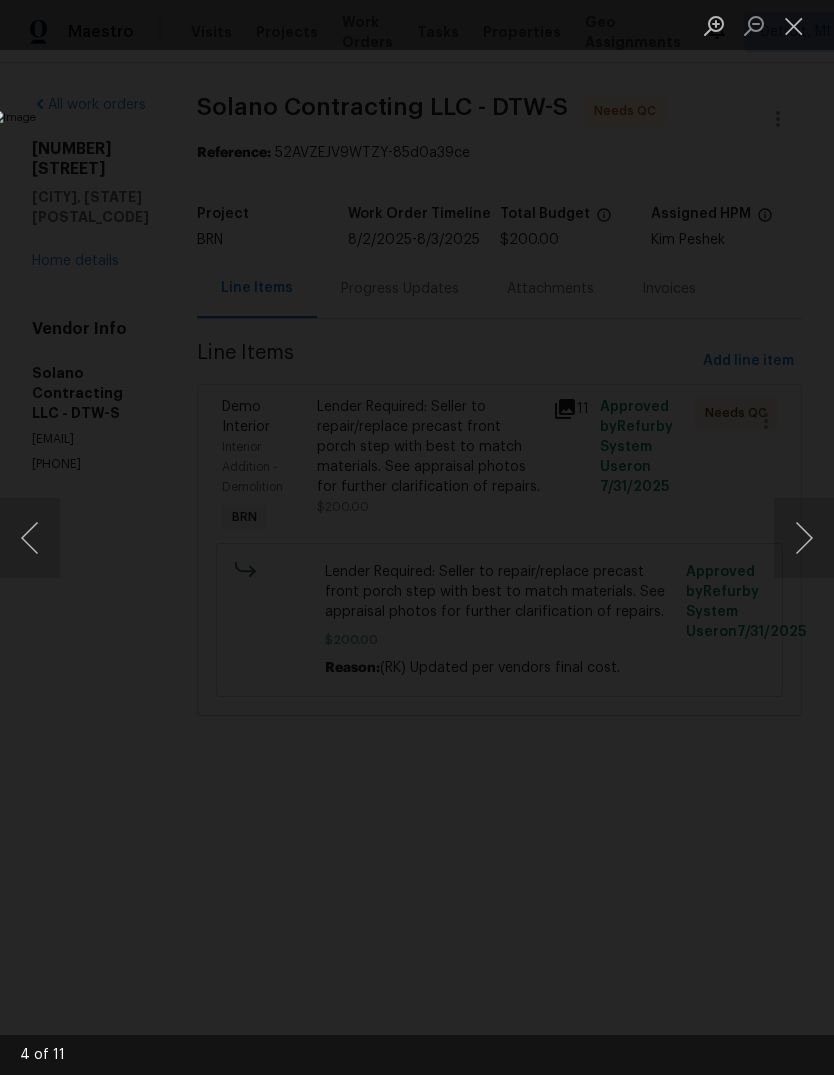 click at bounding box center [804, 538] 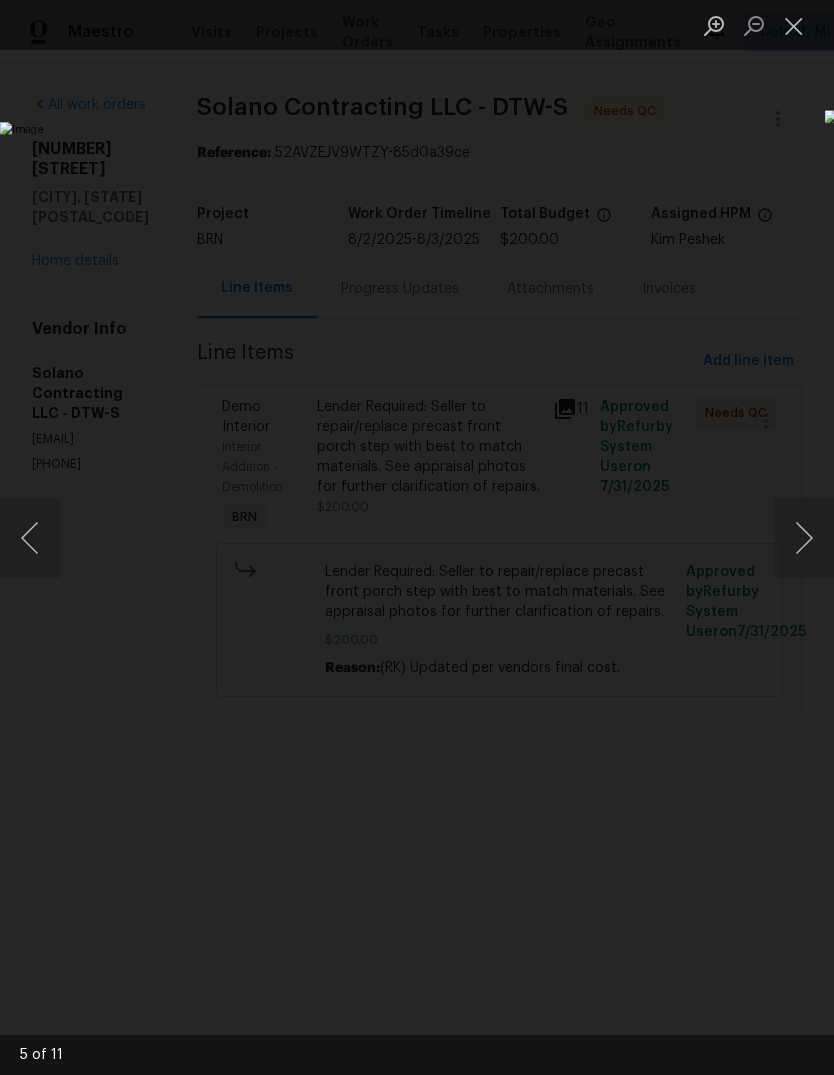 click at bounding box center [804, 538] 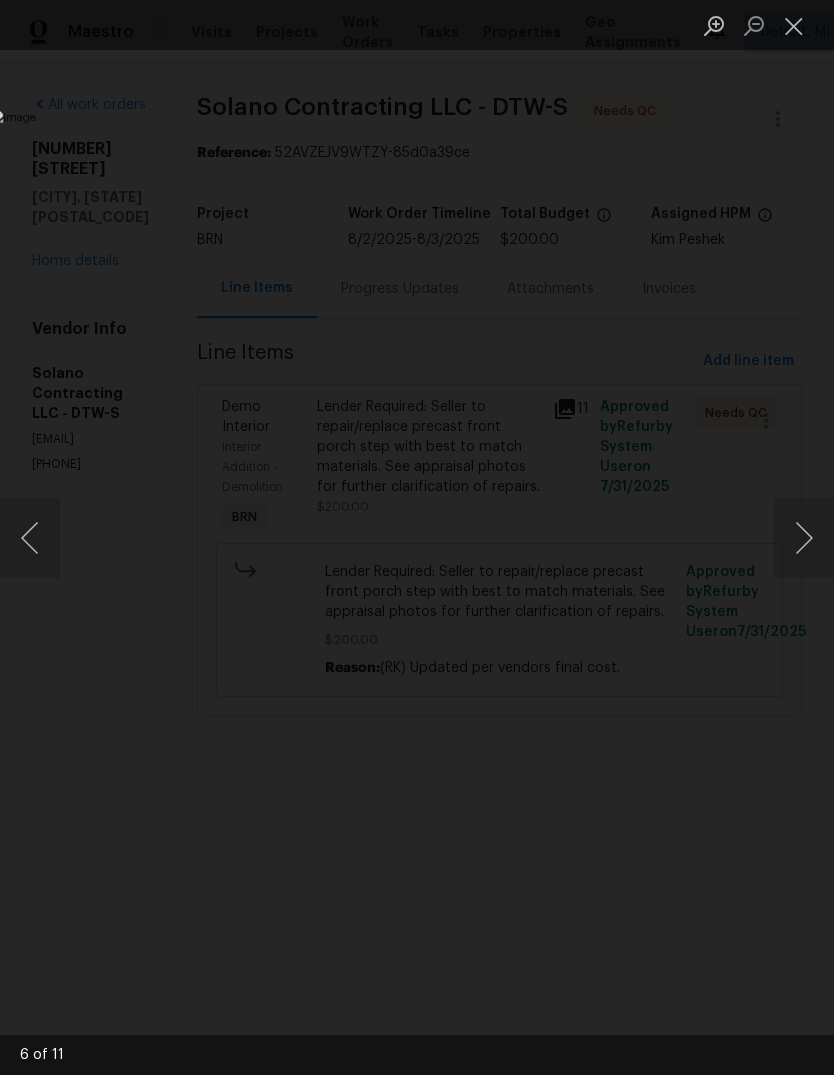 click at bounding box center (804, 538) 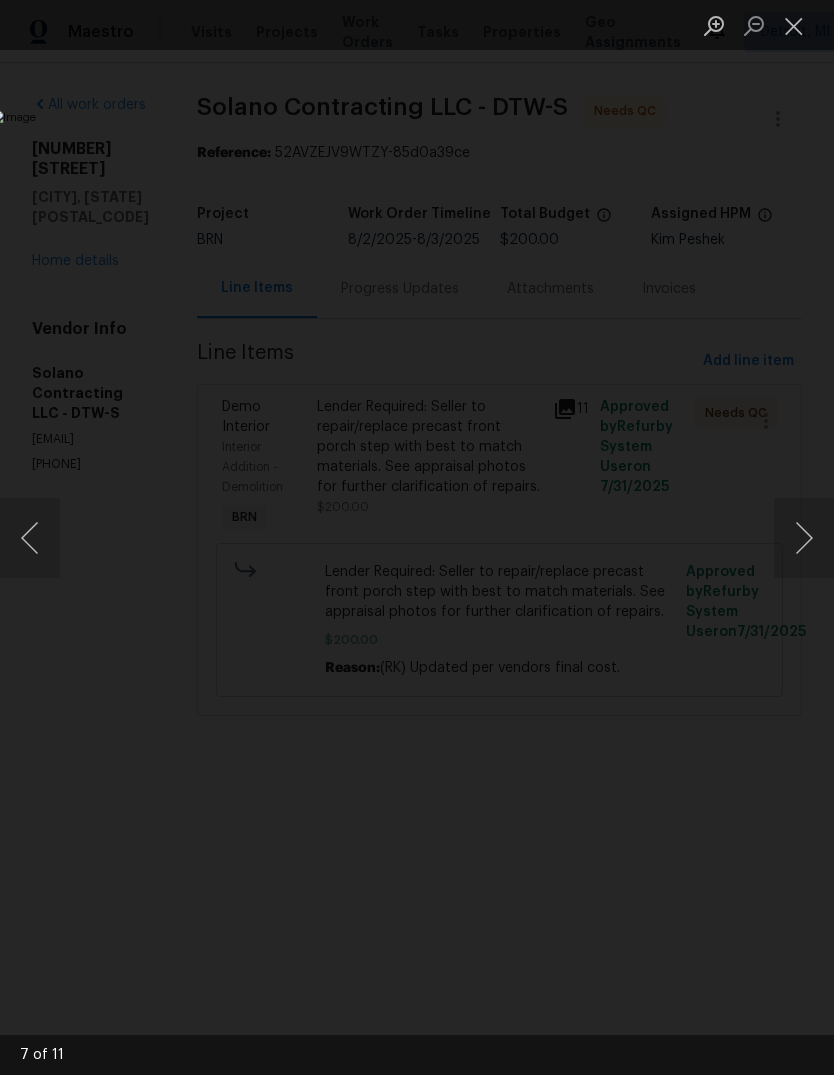click at bounding box center [794, 25] 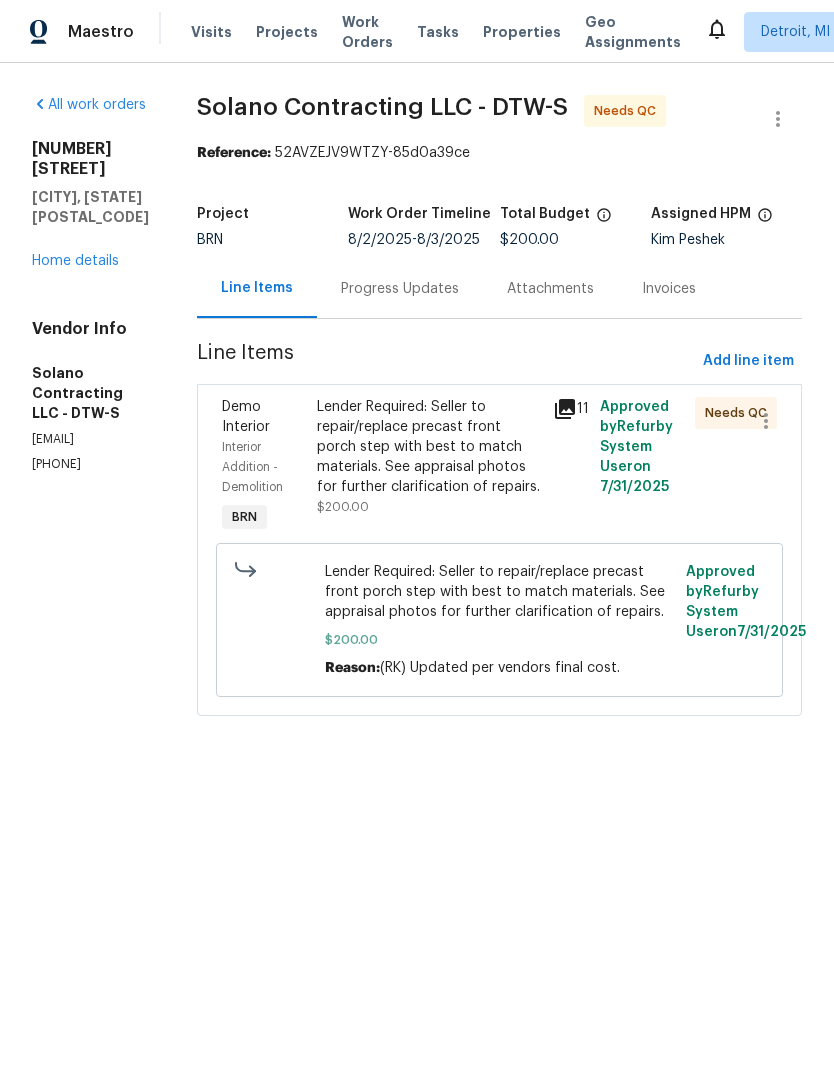 click on "Properties" at bounding box center (522, 32) 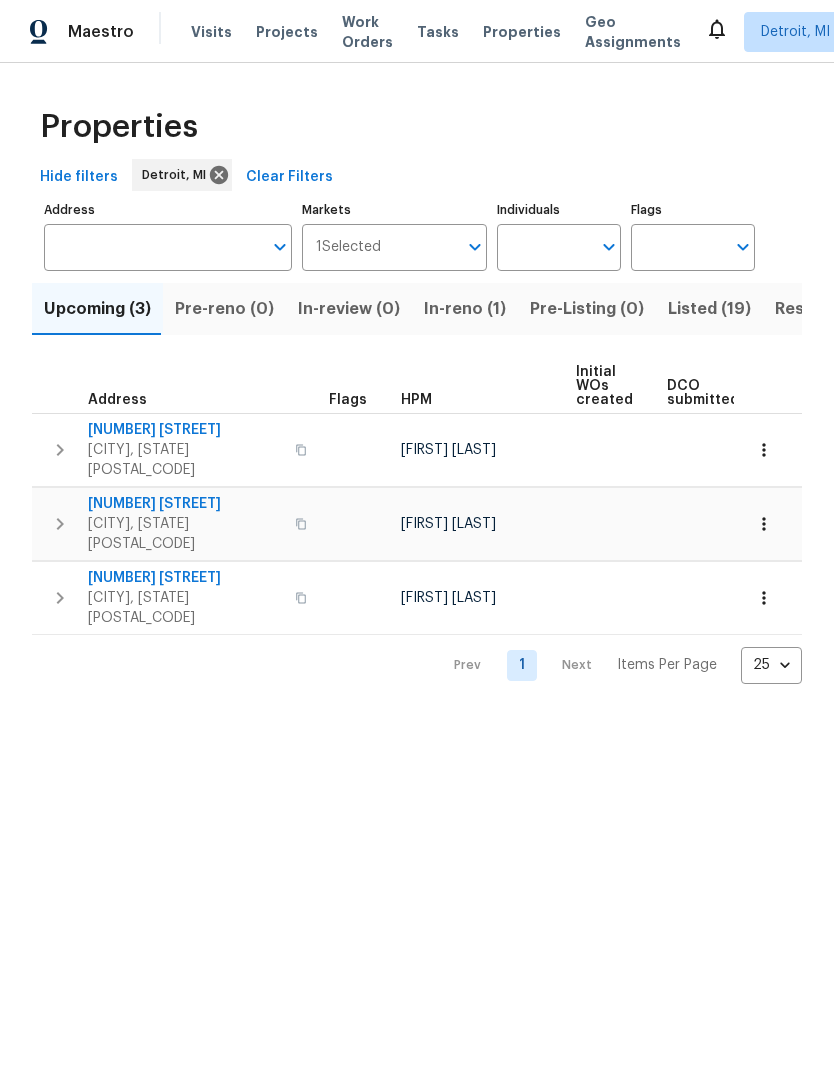 click on "Resale (15)" at bounding box center (817, 309) 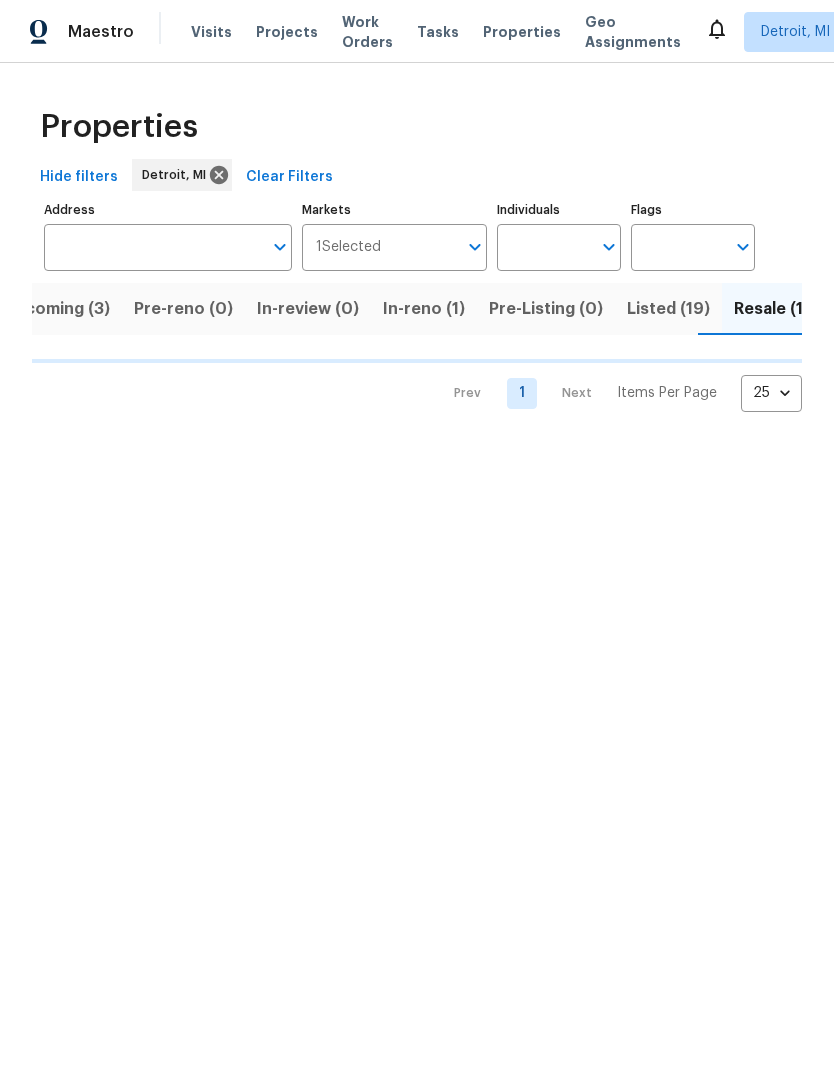 scroll, scrollTop: 0, scrollLeft: 42, axis: horizontal 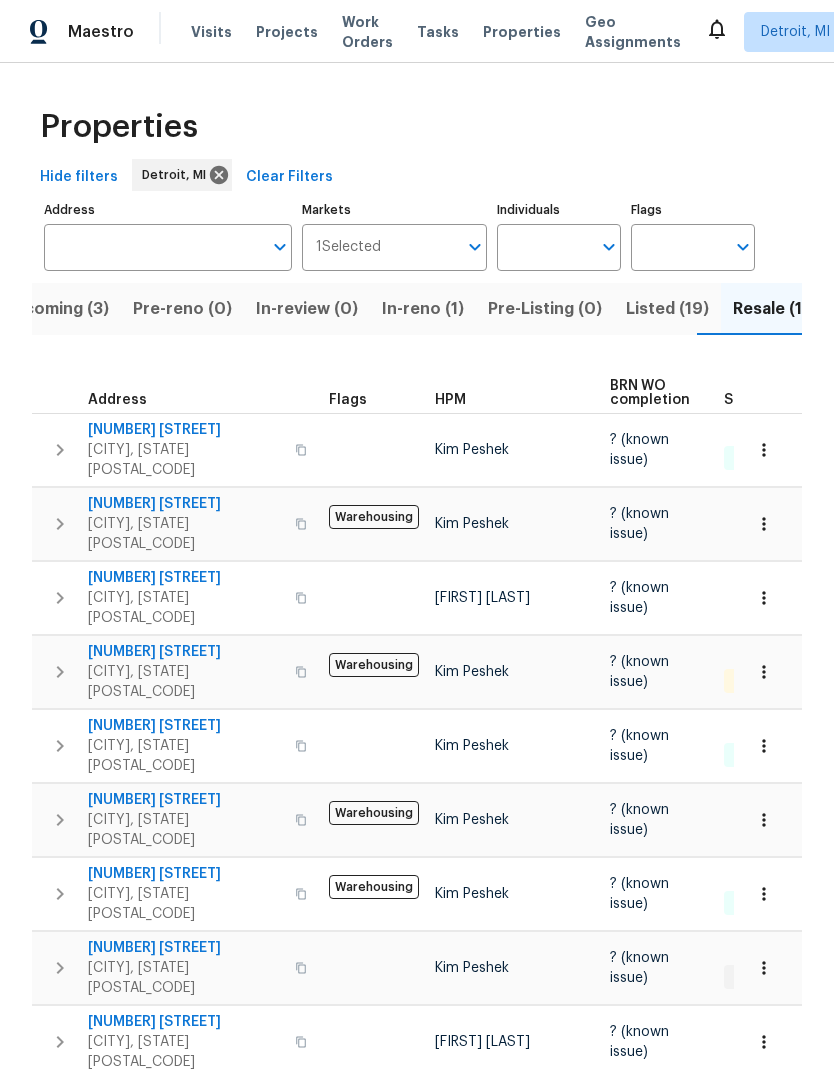 click on "Listed (19)" at bounding box center (667, 309) 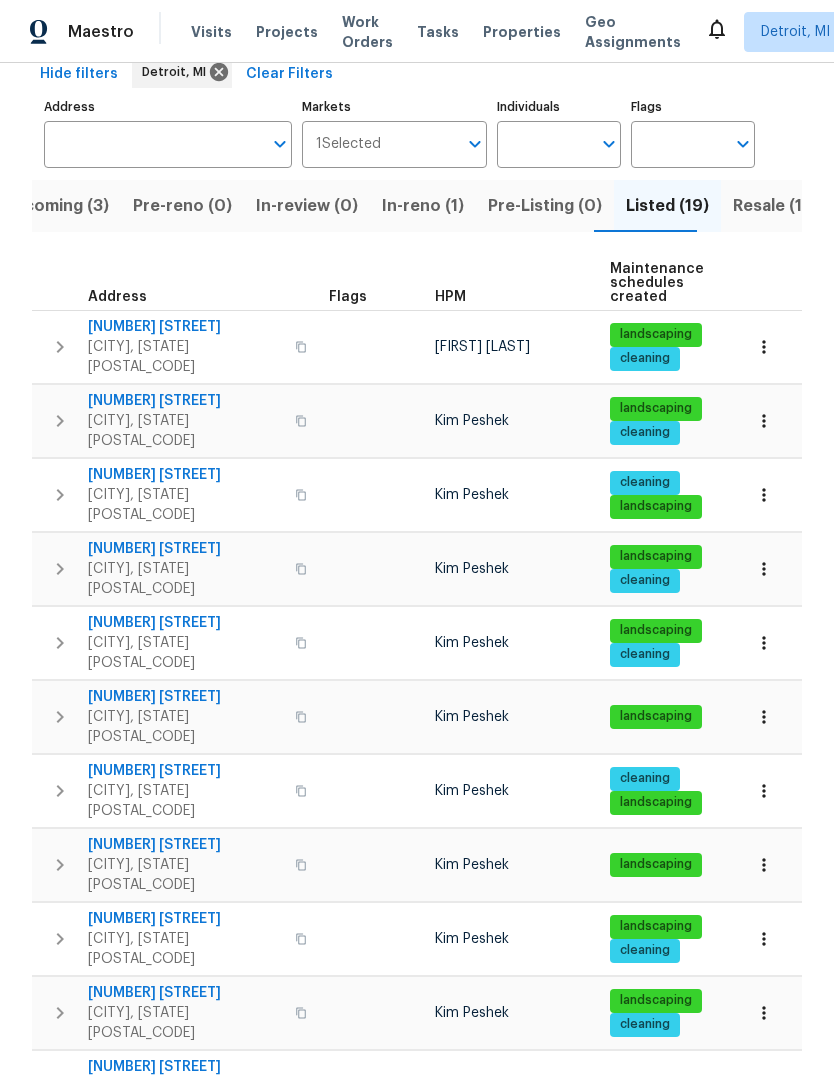 scroll, scrollTop: 111, scrollLeft: 0, axis: vertical 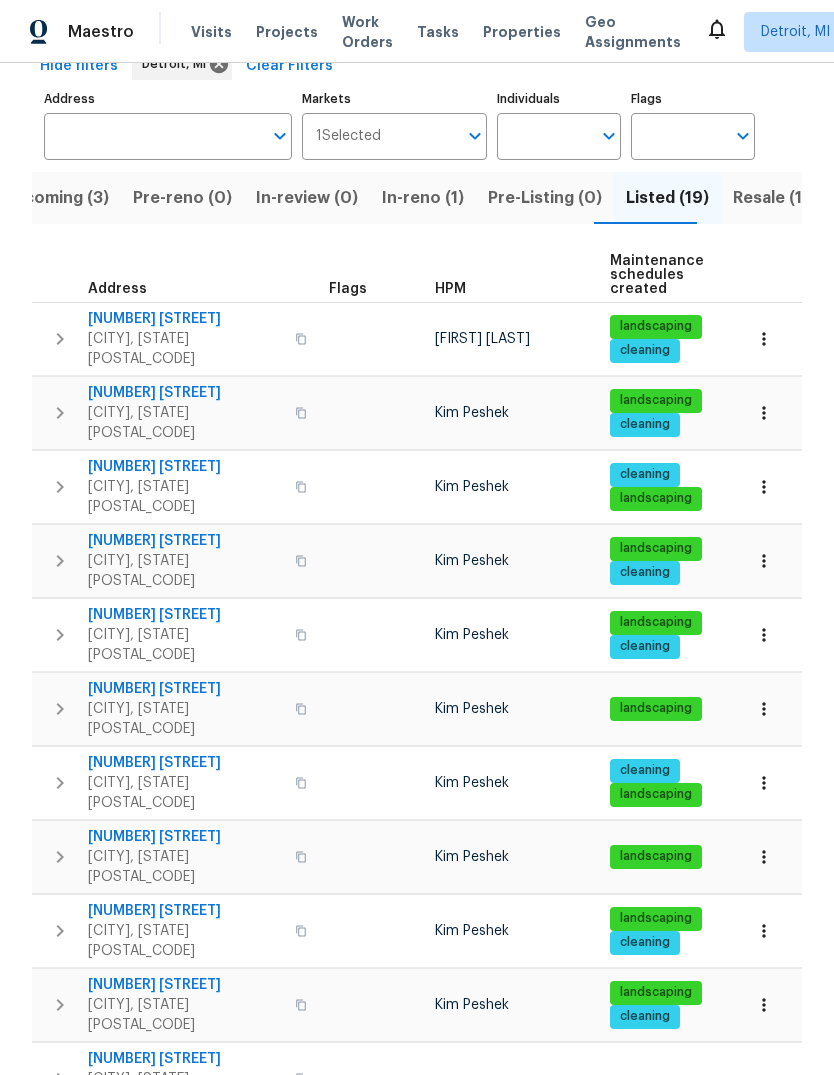 click on "Novi, MI 48375" at bounding box center [185, 349] 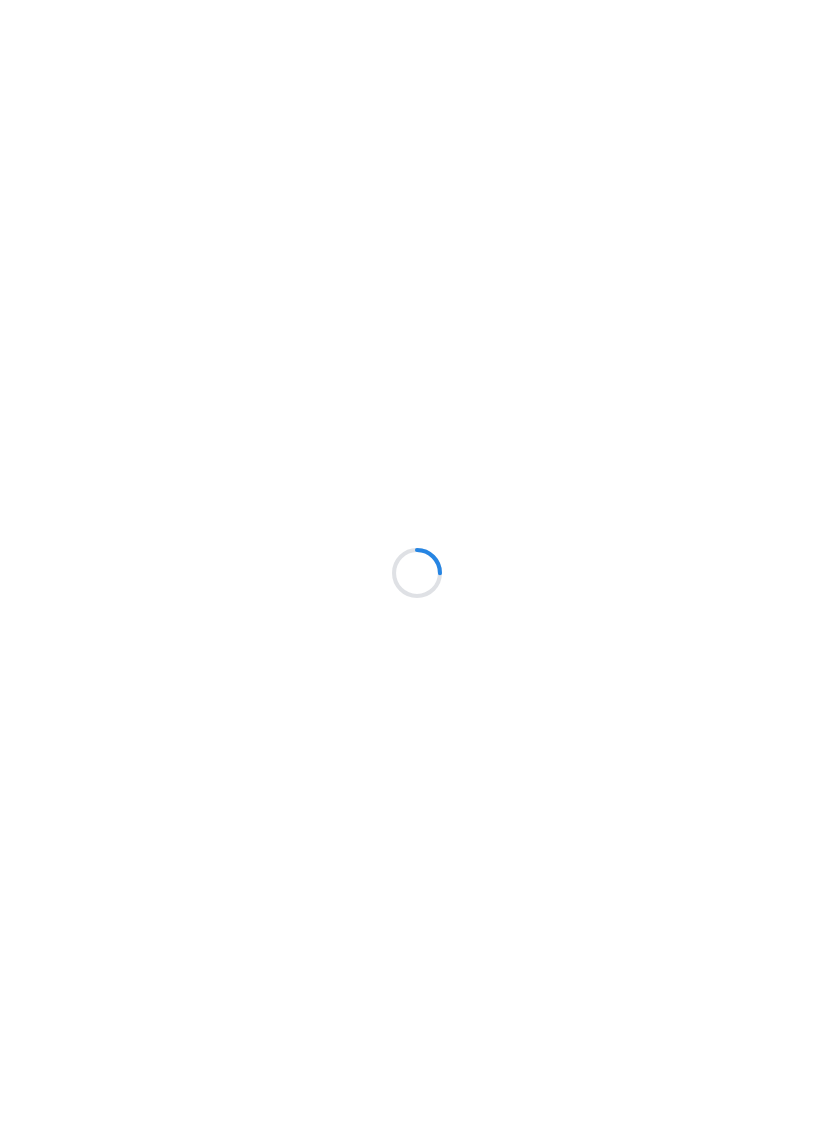 scroll, scrollTop: 0, scrollLeft: 0, axis: both 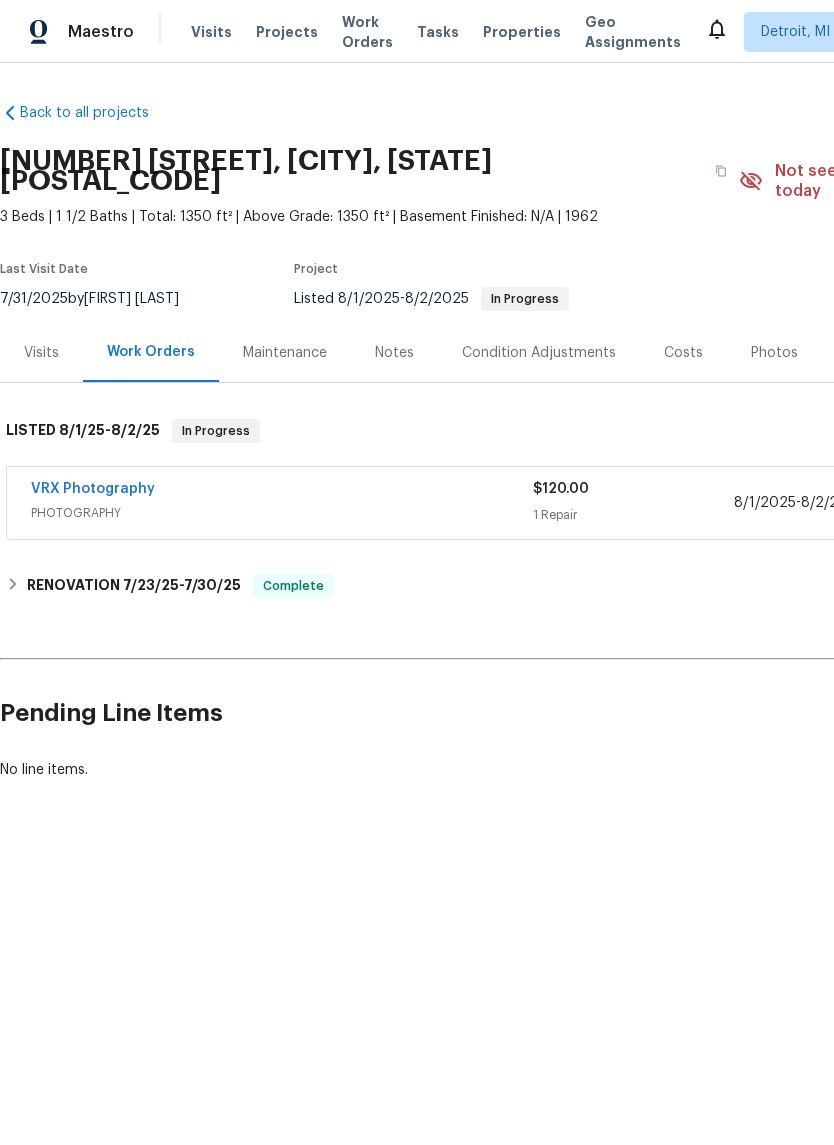 click on "Notes" at bounding box center [394, 352] 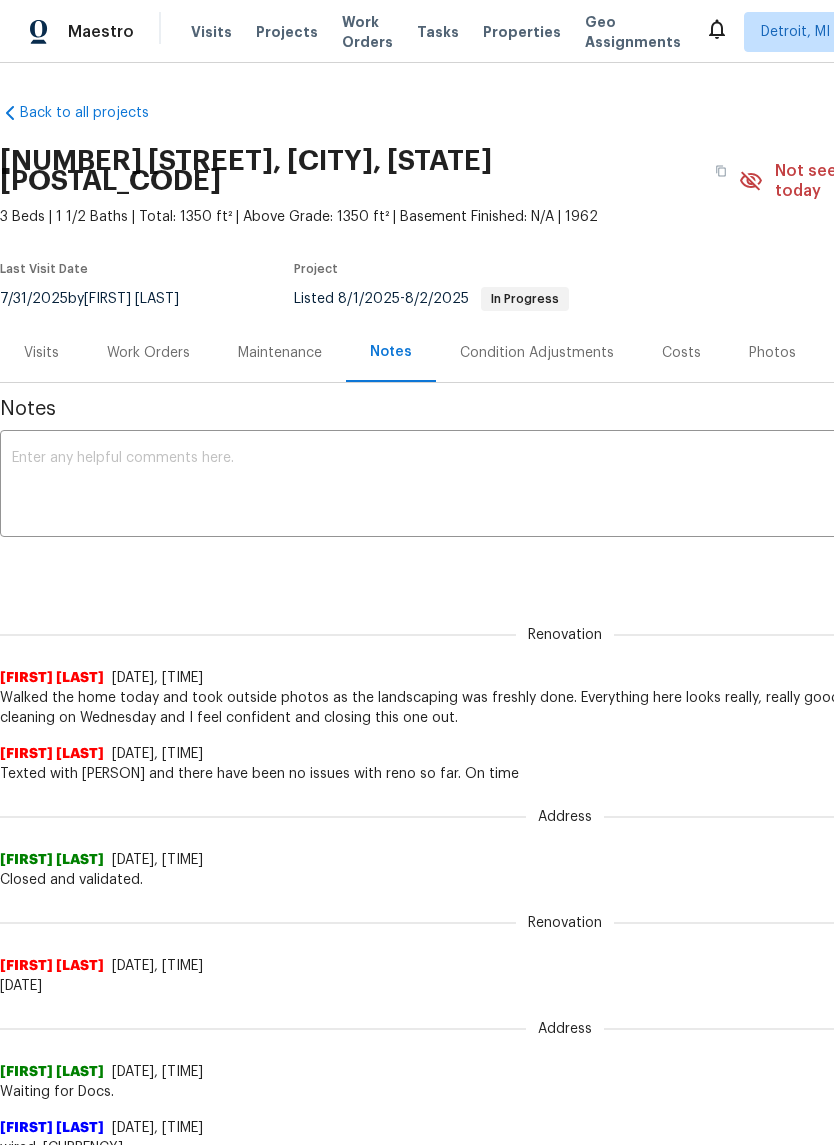 click on "Condition Adjustments" at bounding box center (537, 352) 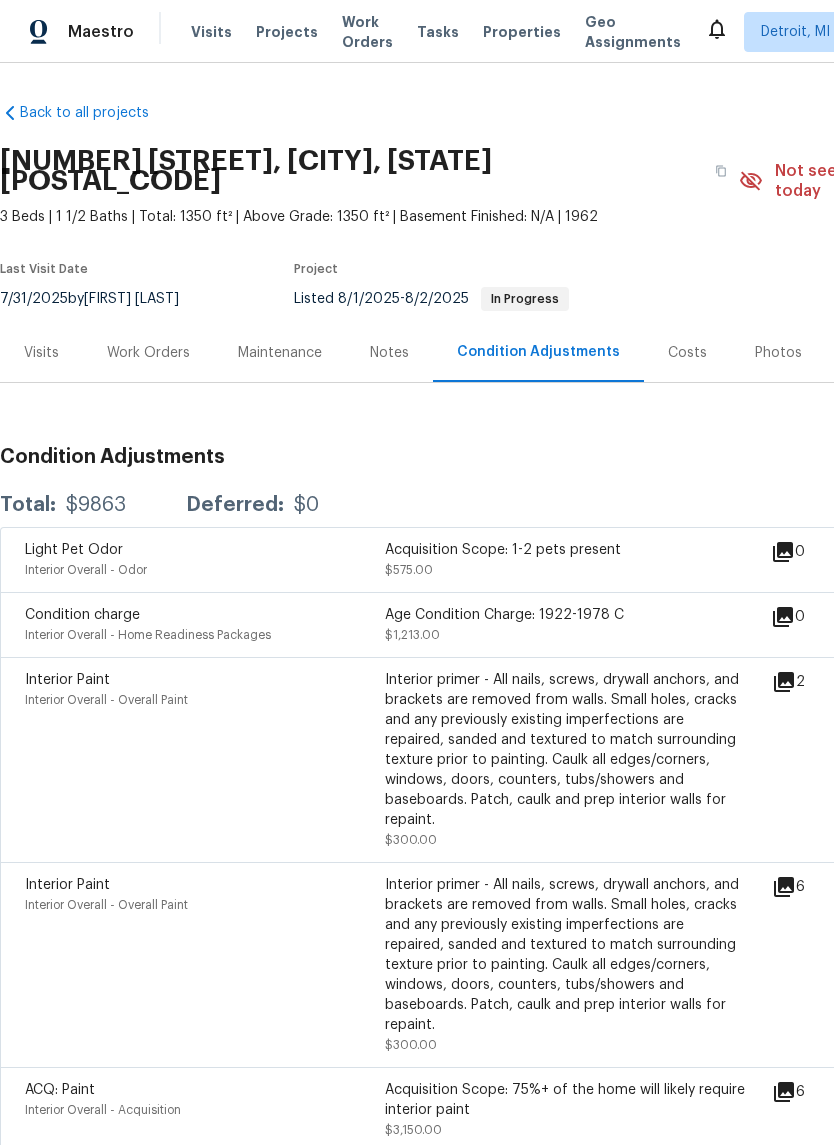 click on "Costs" at bounding box center (687, 352) 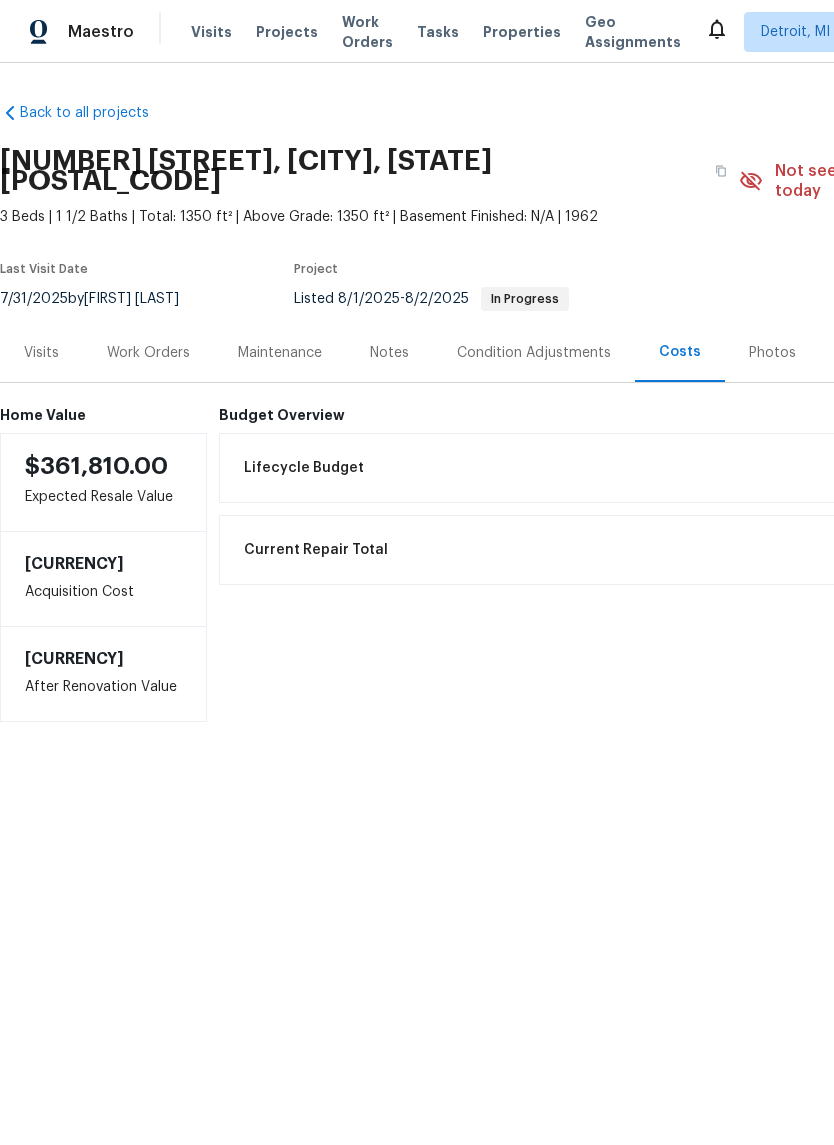 click on "Condition Adjustments" at bounding box center (534, 352) 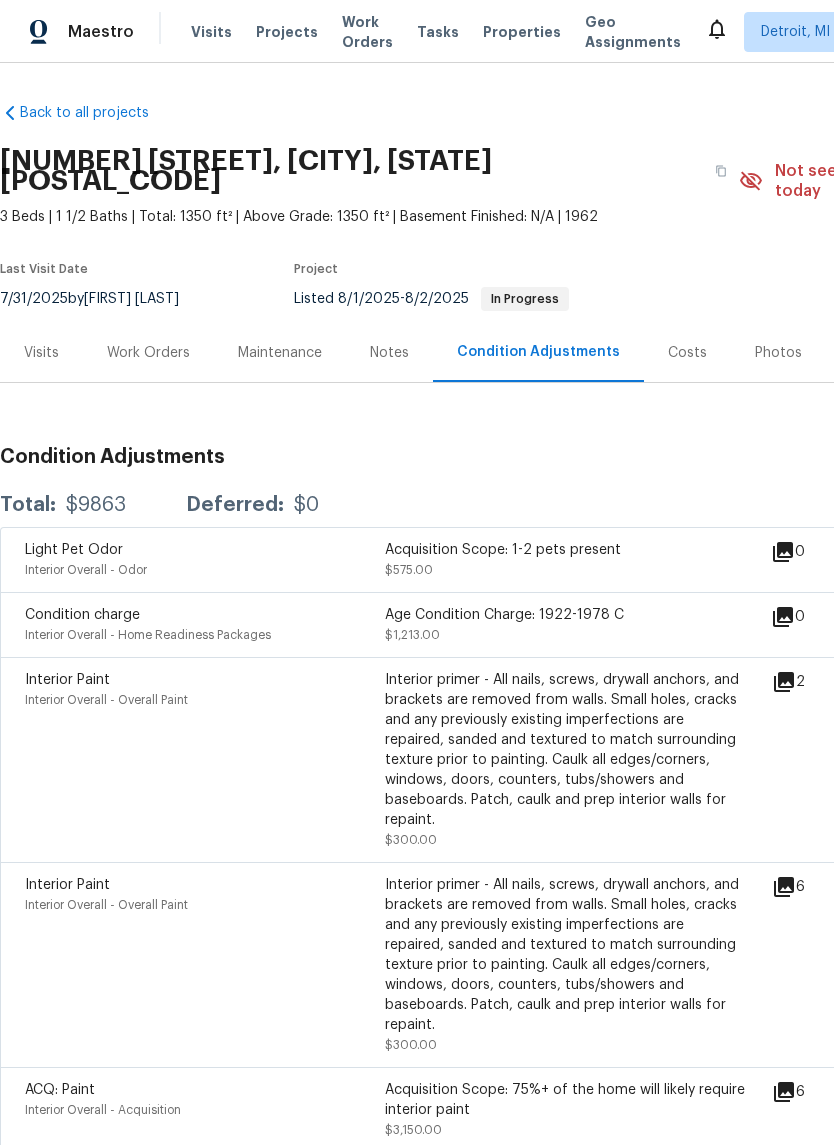 click on "Notes" at bounding box center (389, 353) 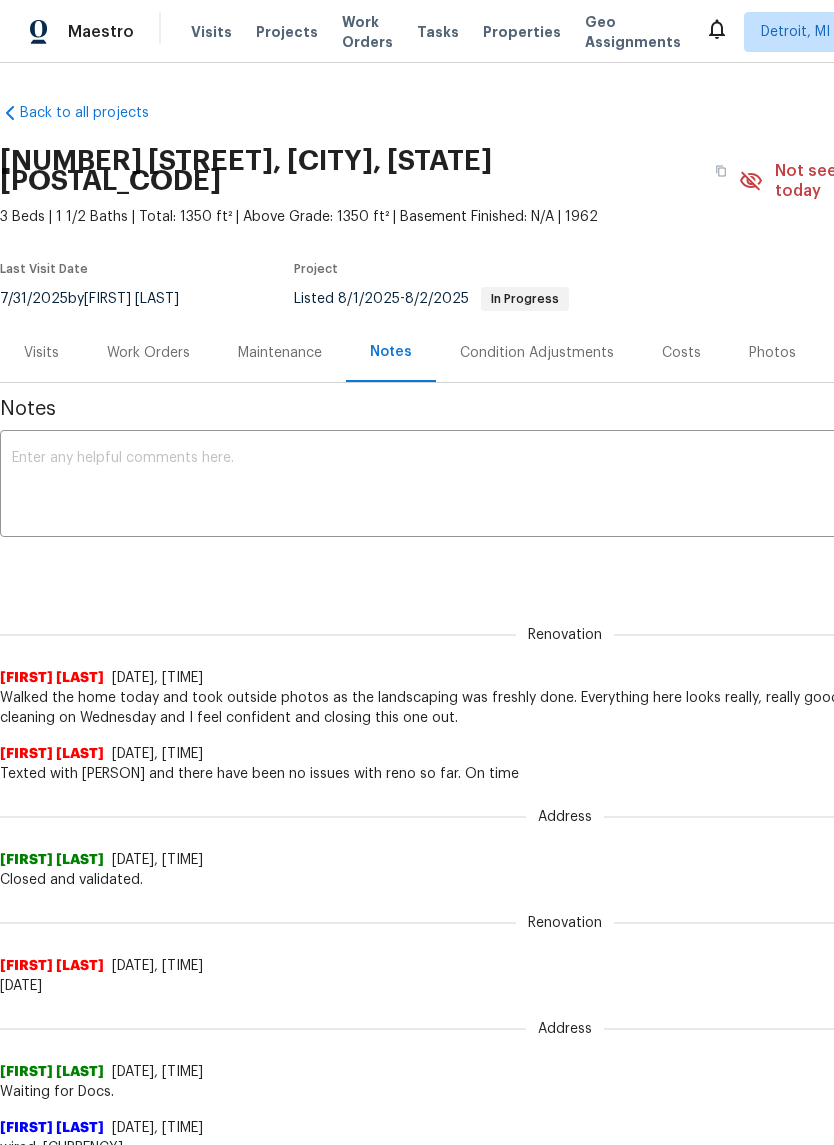 click on "Photos" at bounding box center (772, 353) 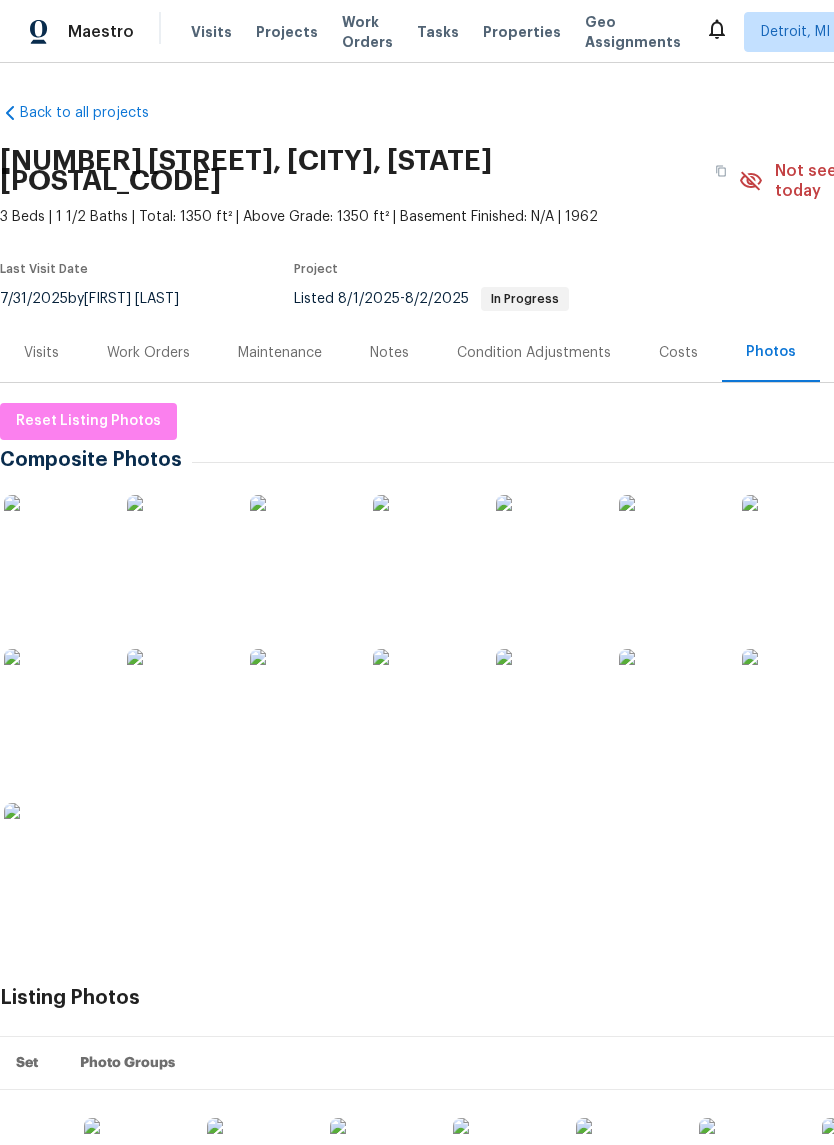 click at bounding box center [300, 545] 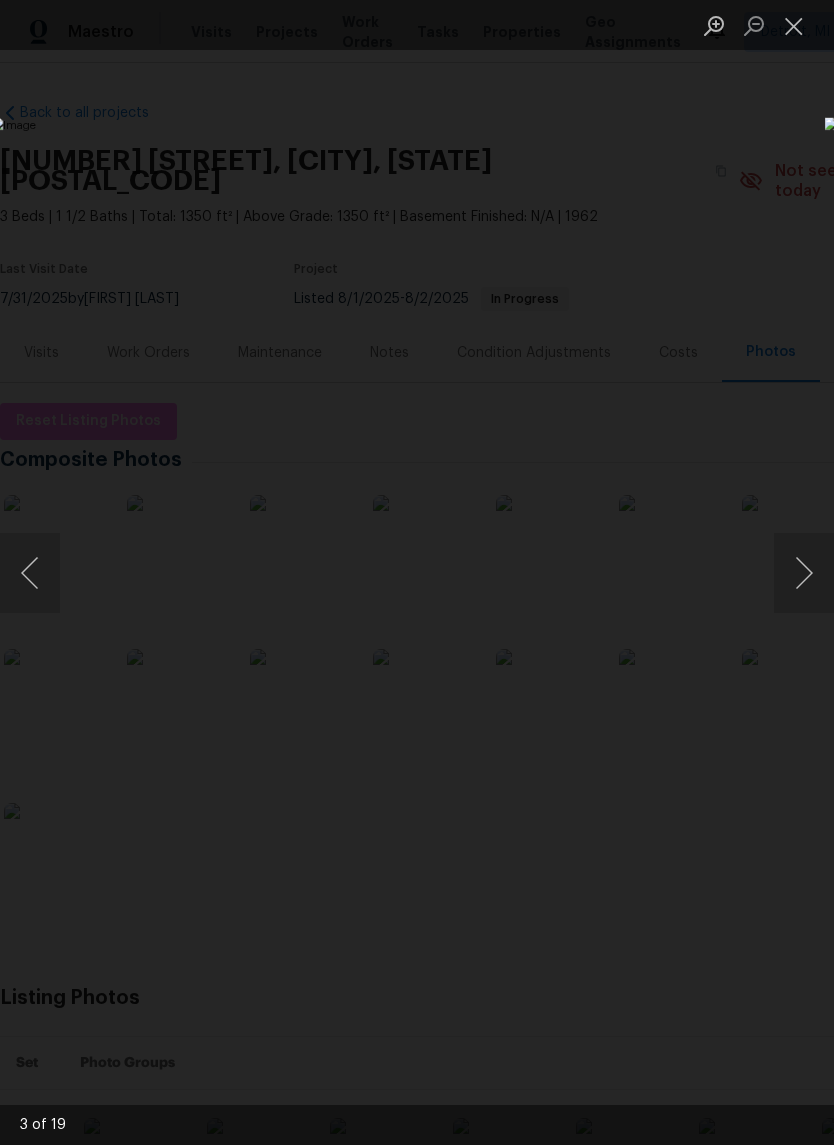 click at bounding box center [804, 573] 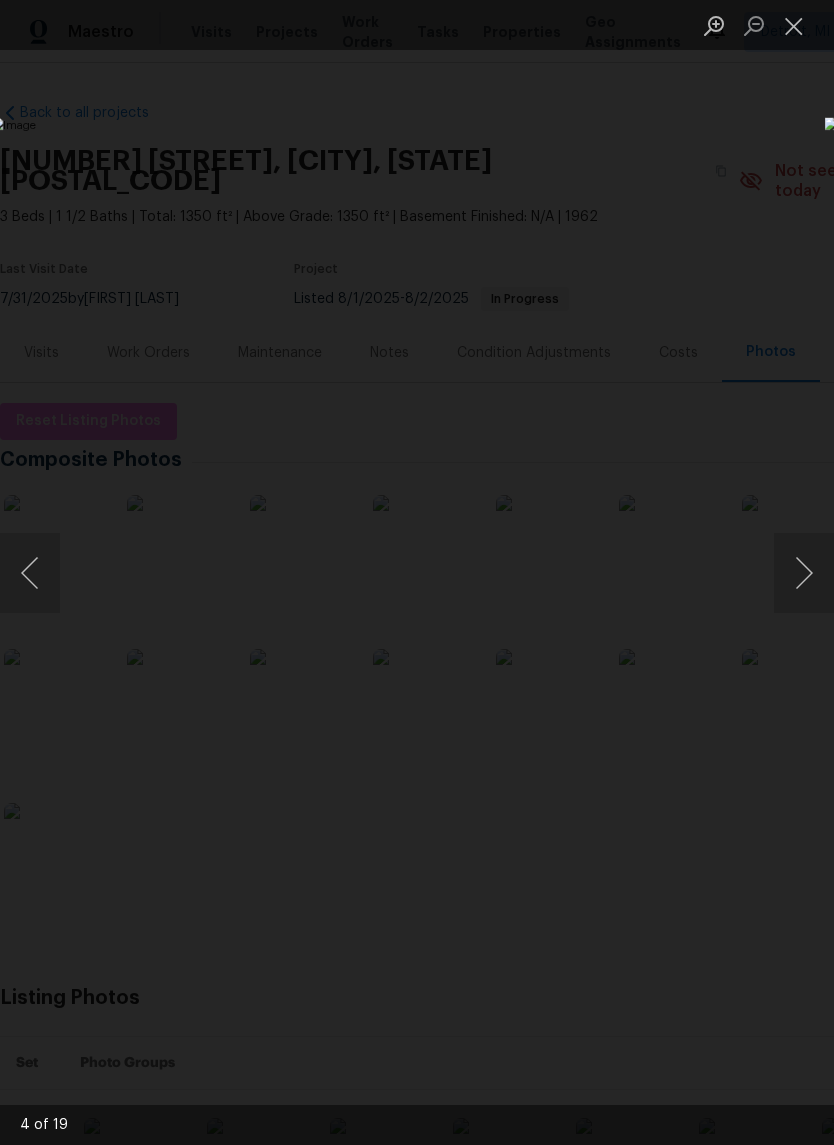 click at bounding box center [804, 573] 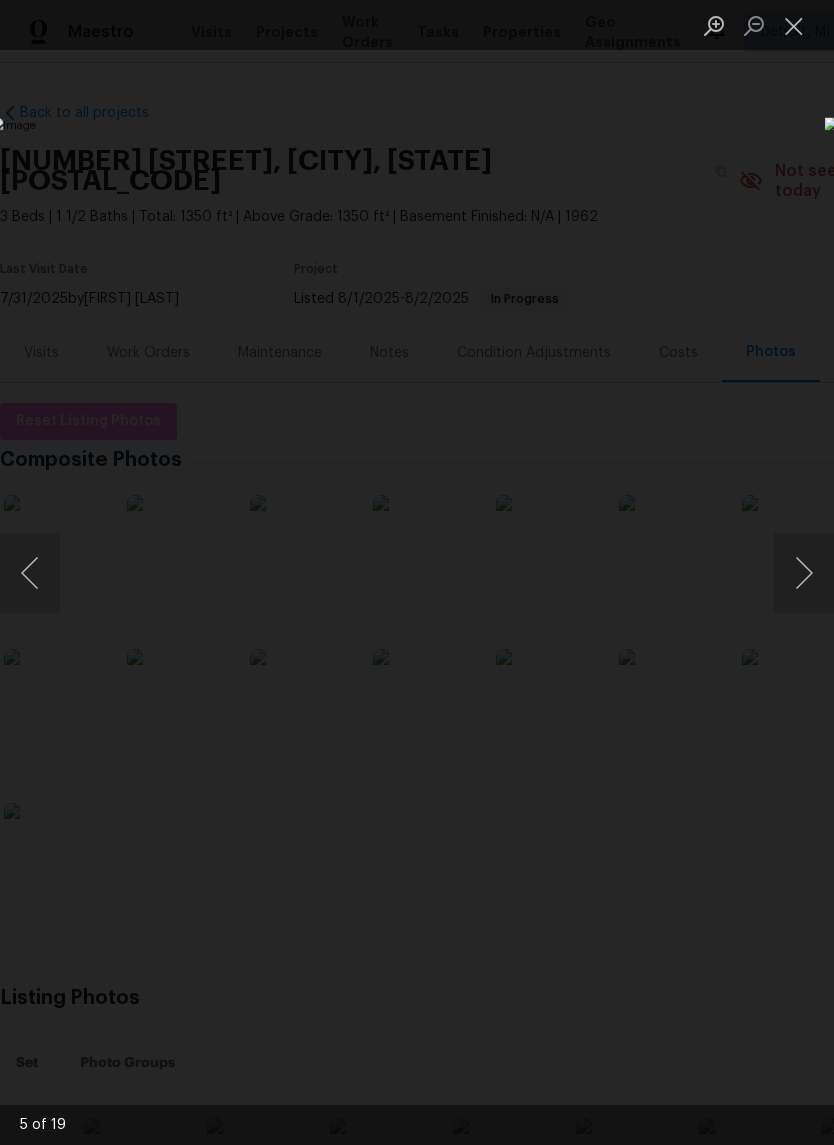 click at bounding box center (804, 573) 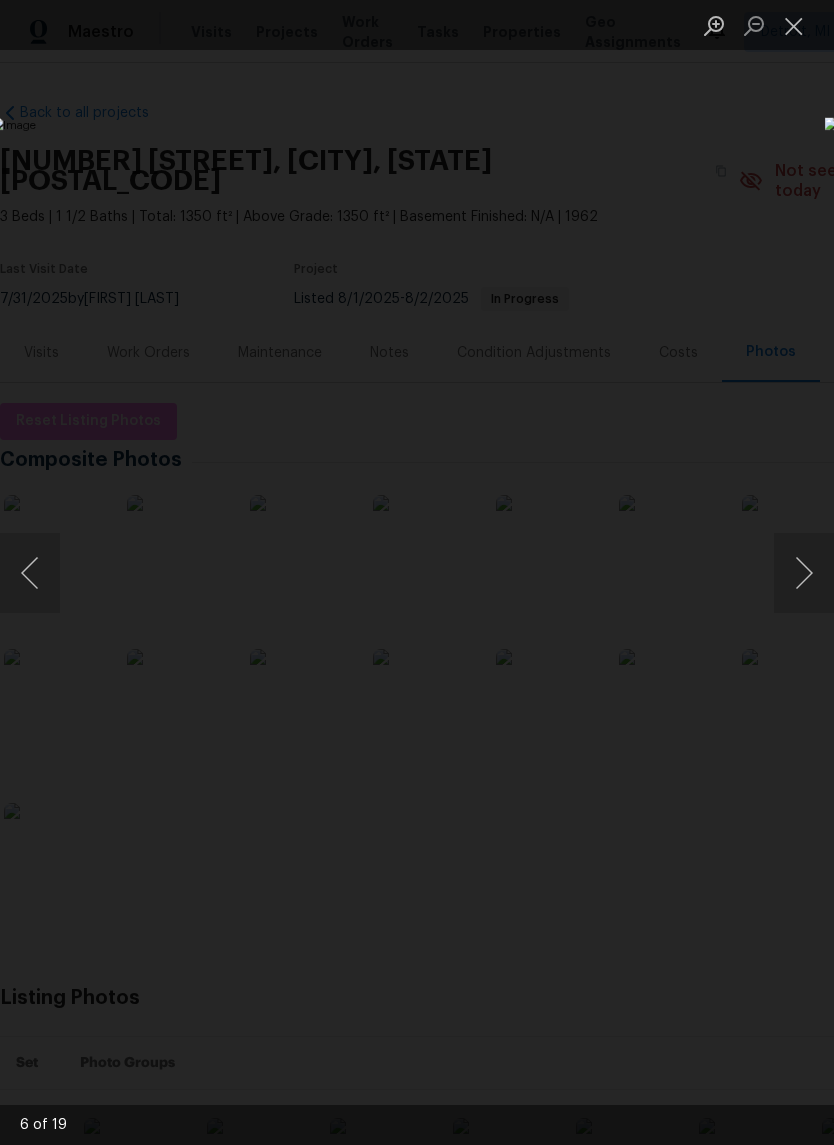 click at bounding box center (804, 573) 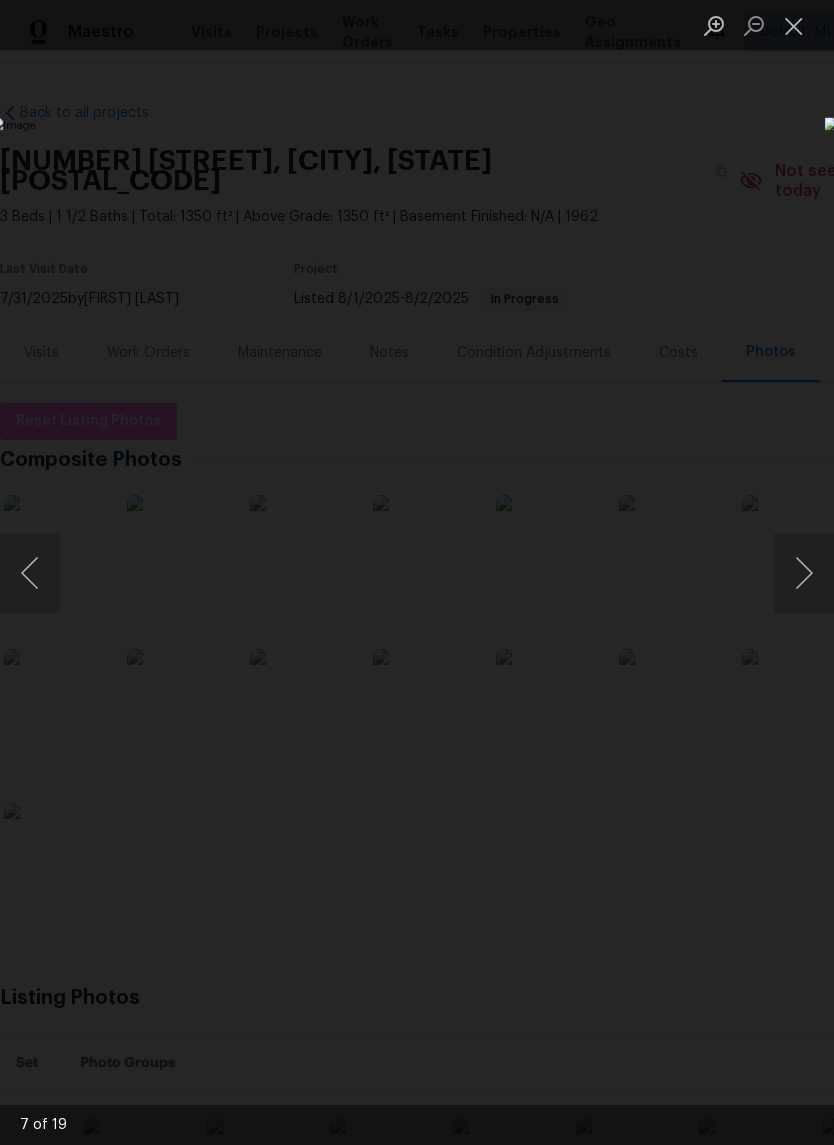 click at bounding box center (804, 573) 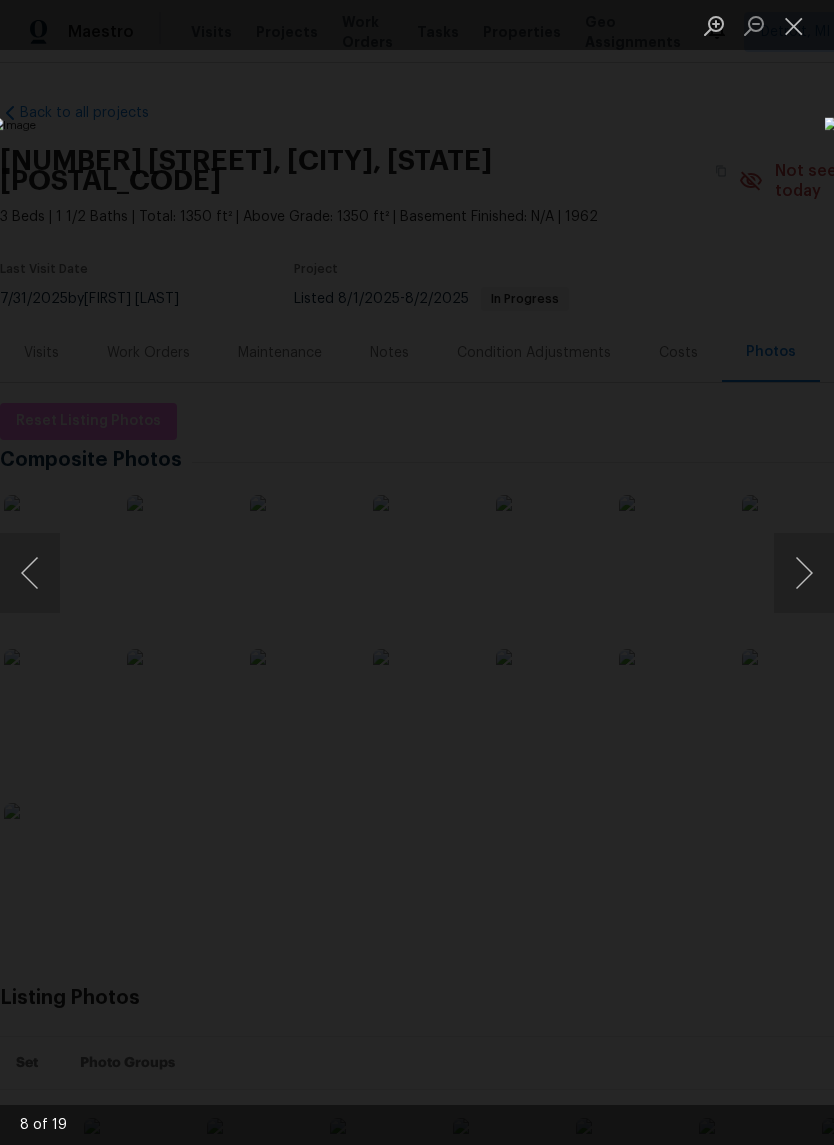 click at bounding box center [804, 573] 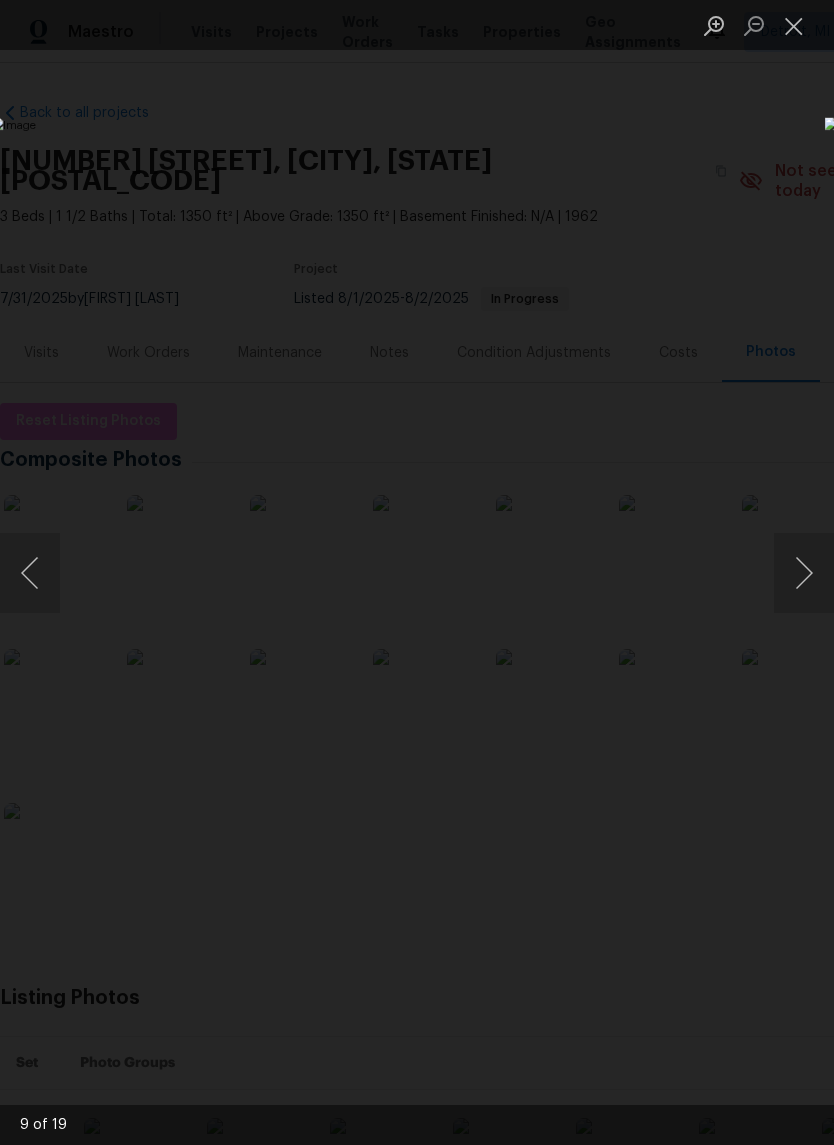 click at bounding box center (804, 573) 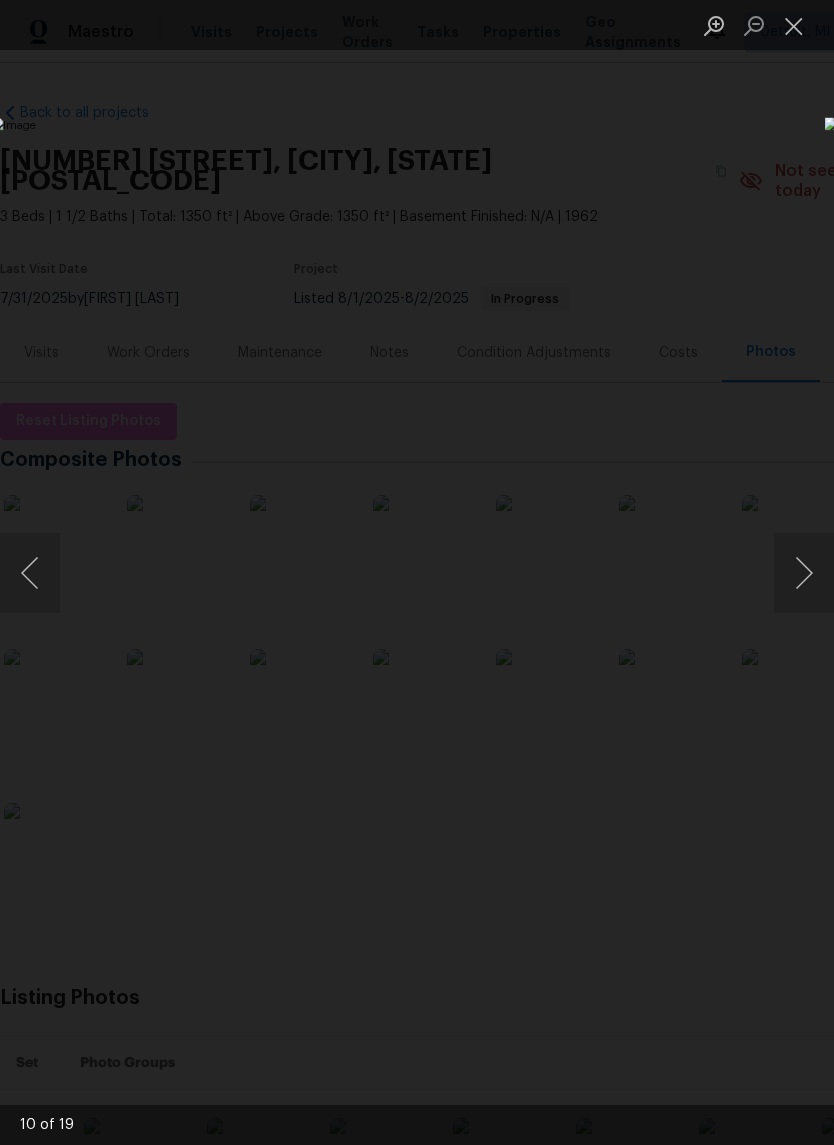 click at bounding box center (804, 573) 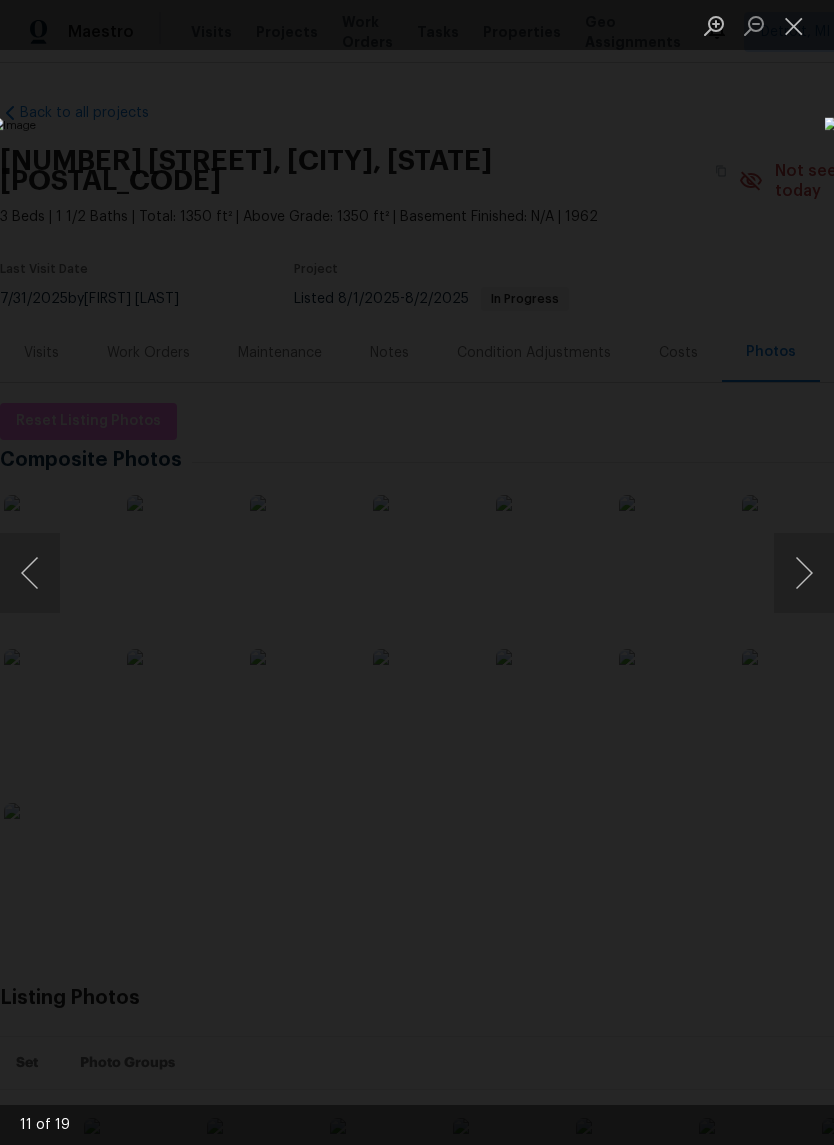 click at bounding box center (804, 573) 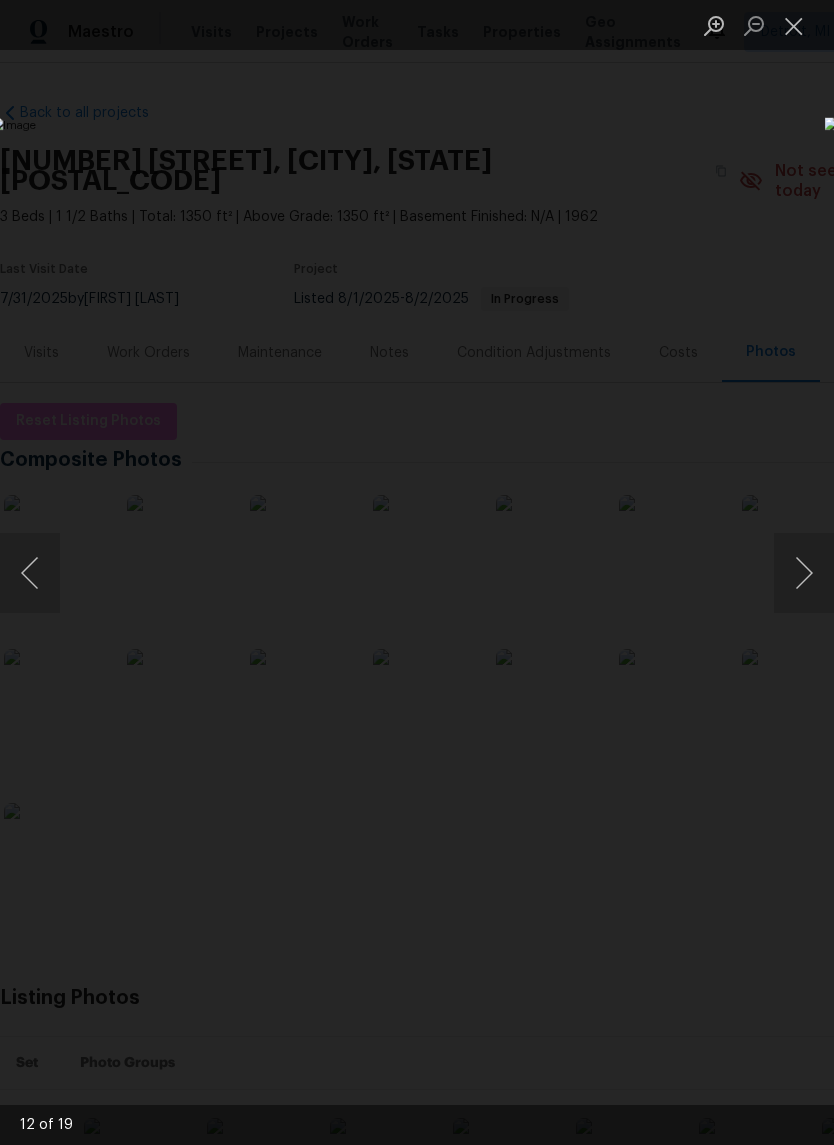click at bounding box center (804, 573) 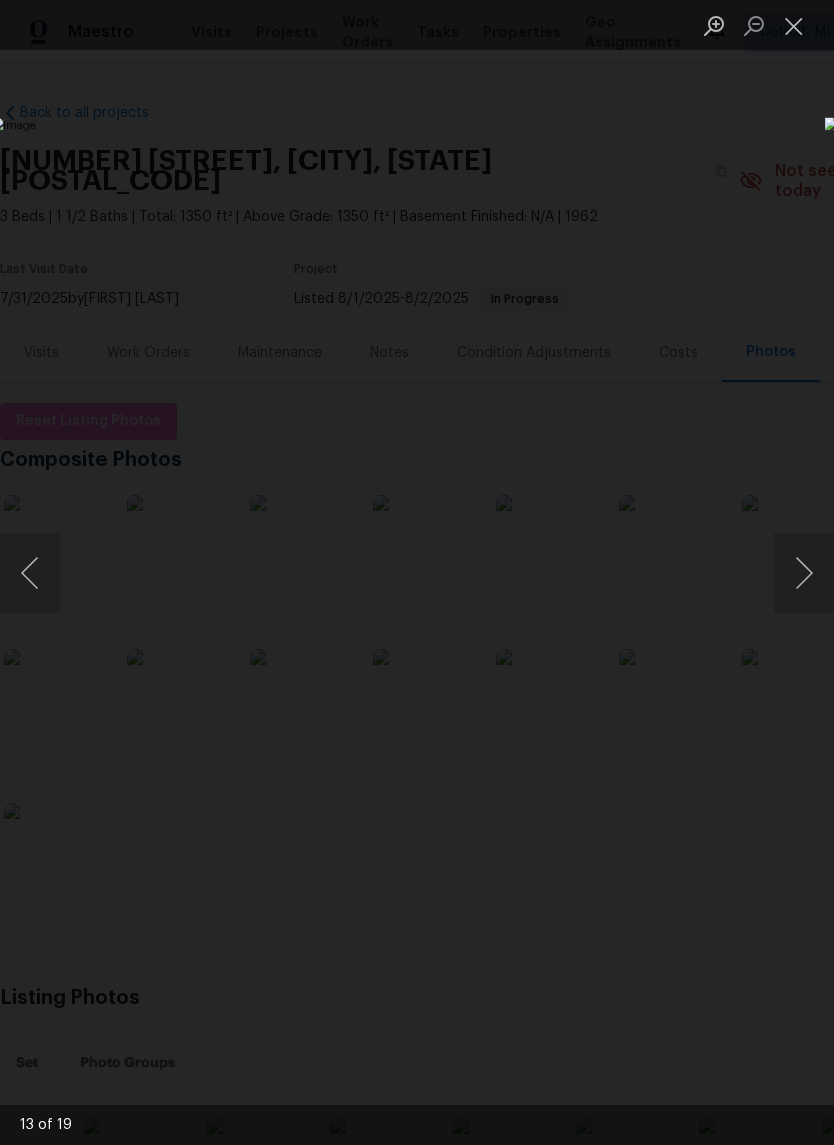 click at bounding box center (804, 573) 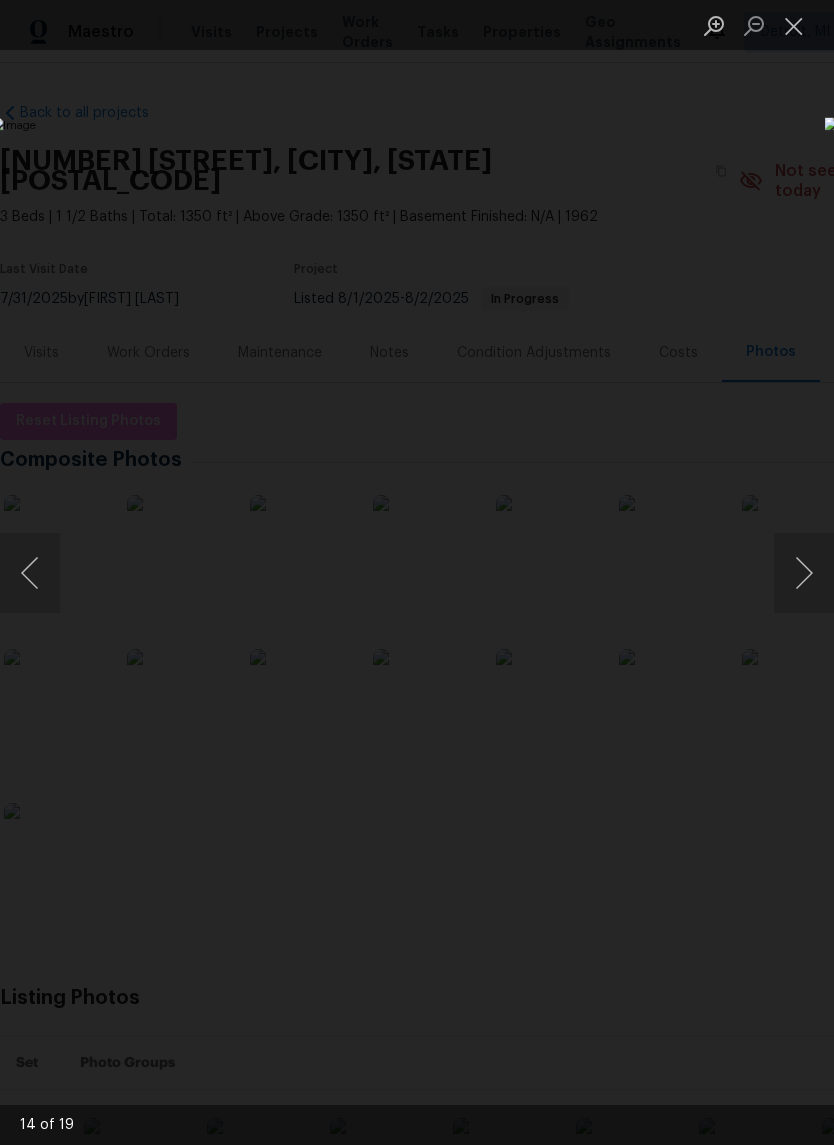 click at bounding box center (804, 573) 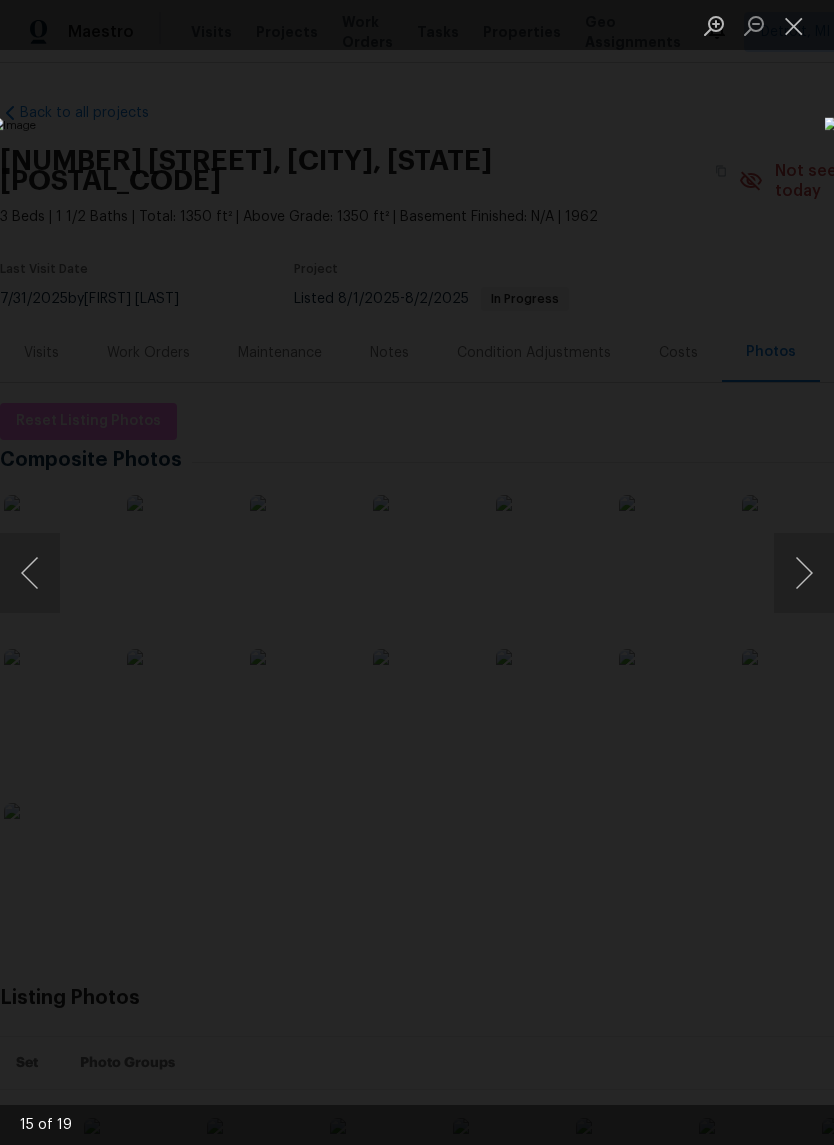 click at bounding box center [804, 573] 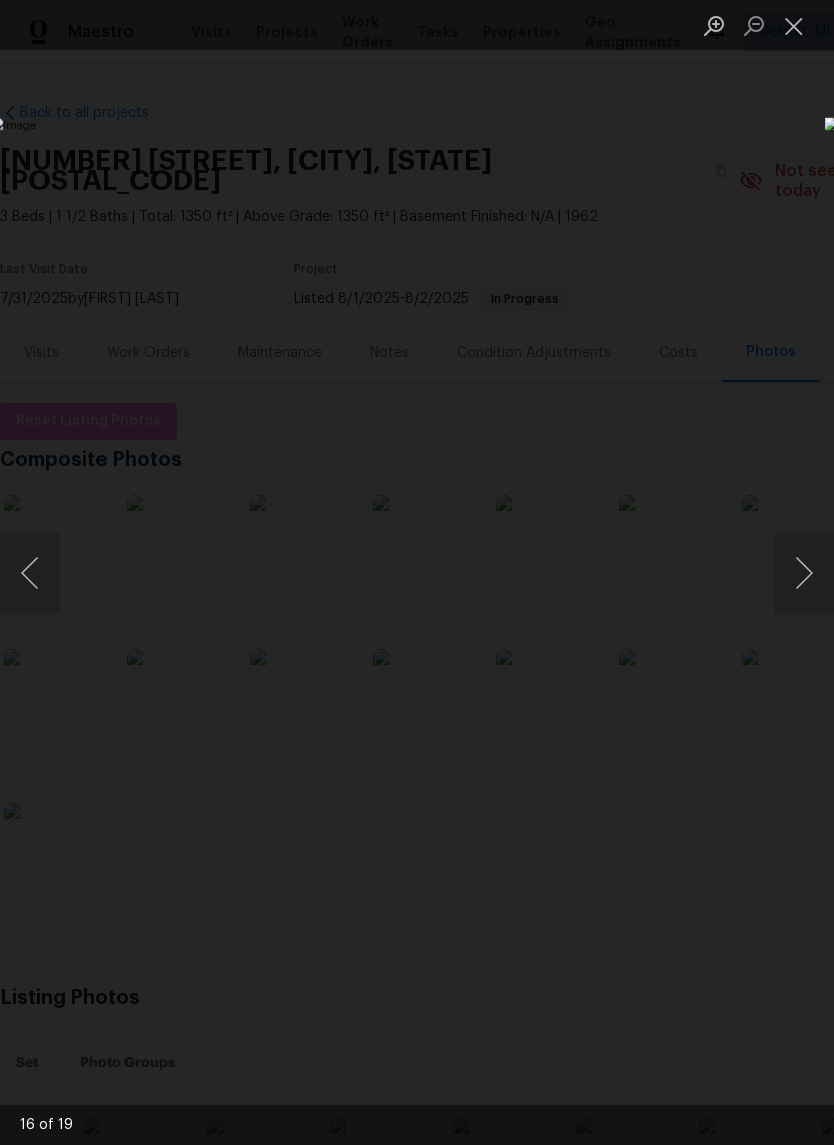 click at bounding box center (804, 573) 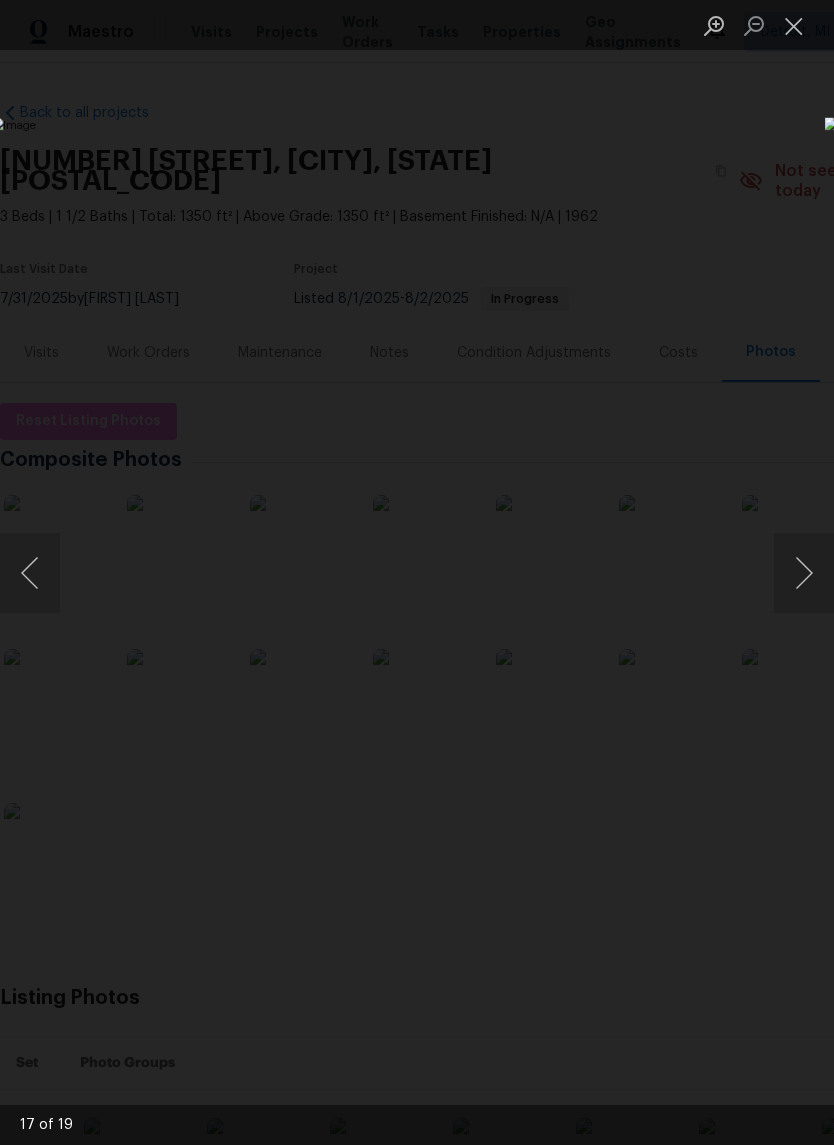 click at bounding box center (804, 573) 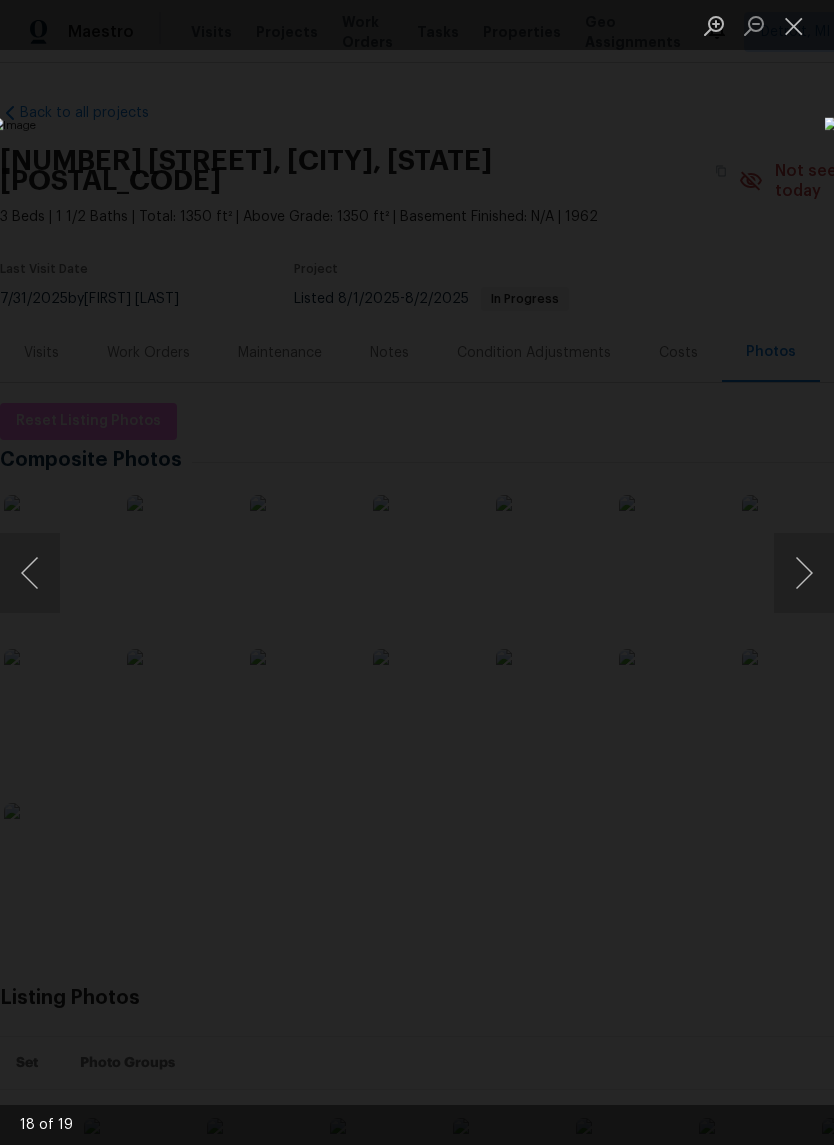click at bounding box center (804, 573) 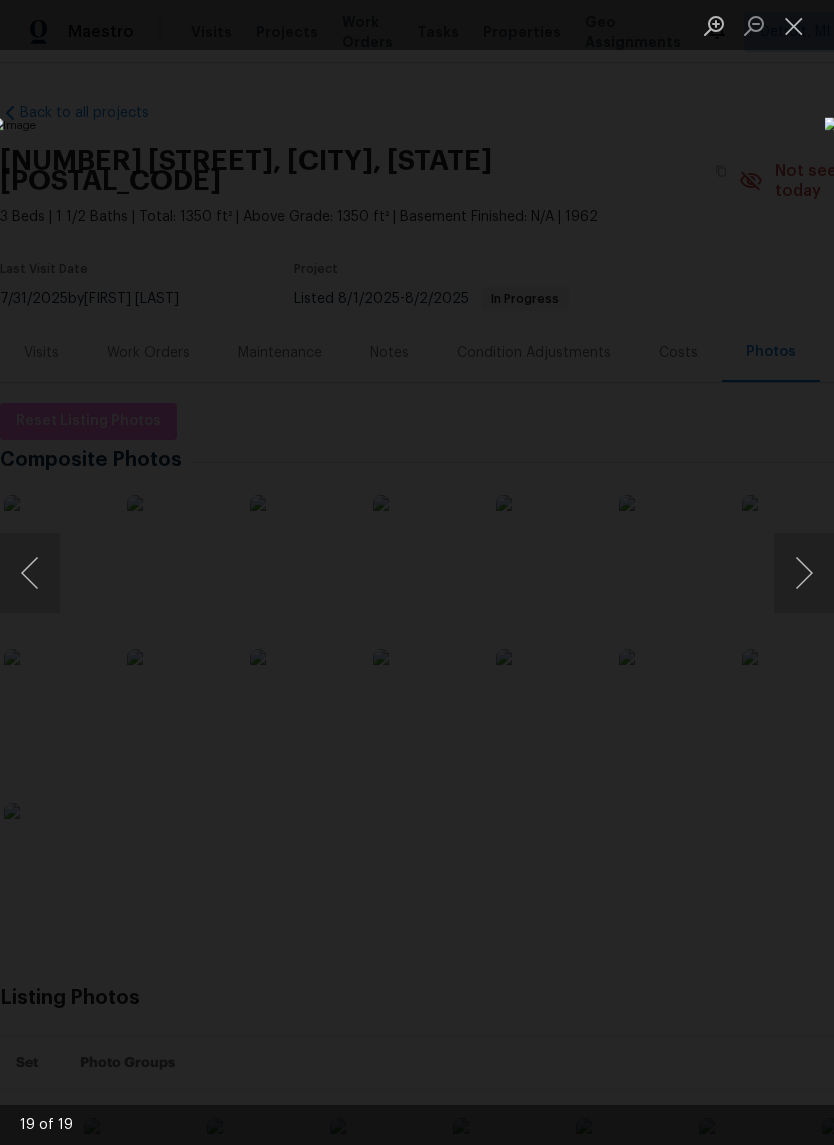 click at bounding box center (804, 573) 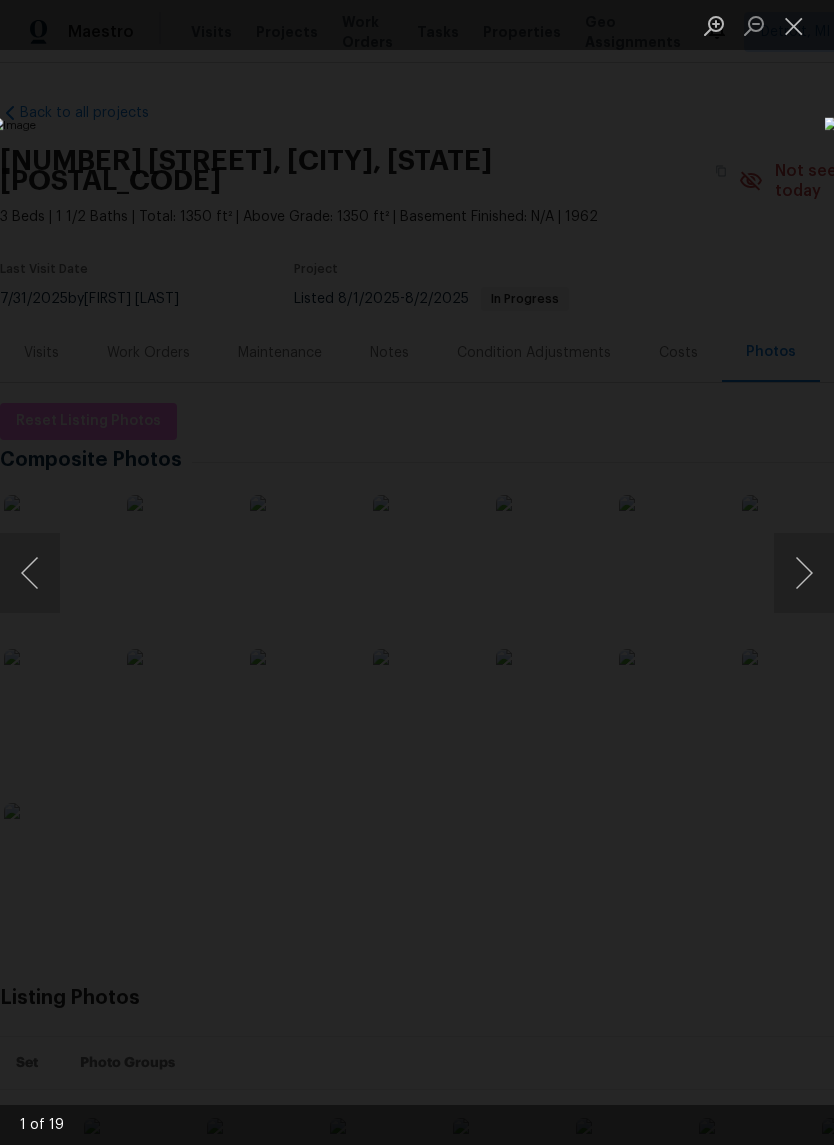 click at bounding box center (804, 573) 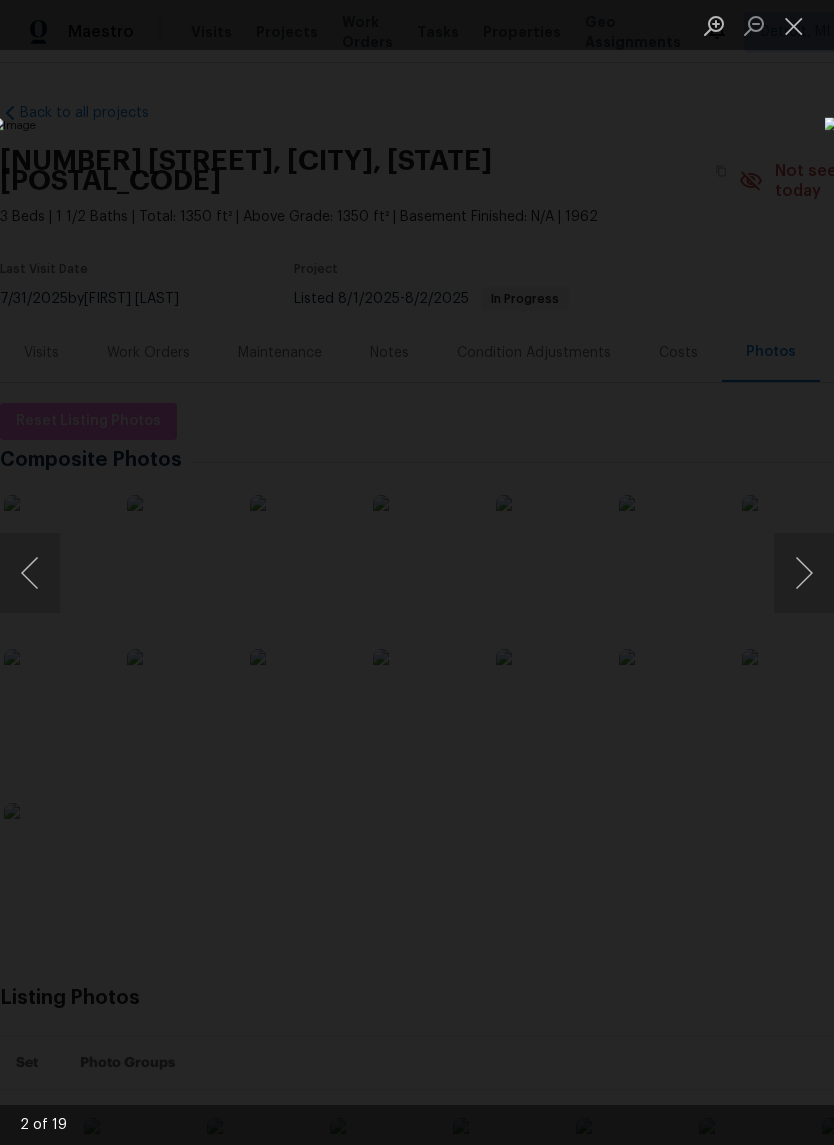 click at bounding box center (804, 573) 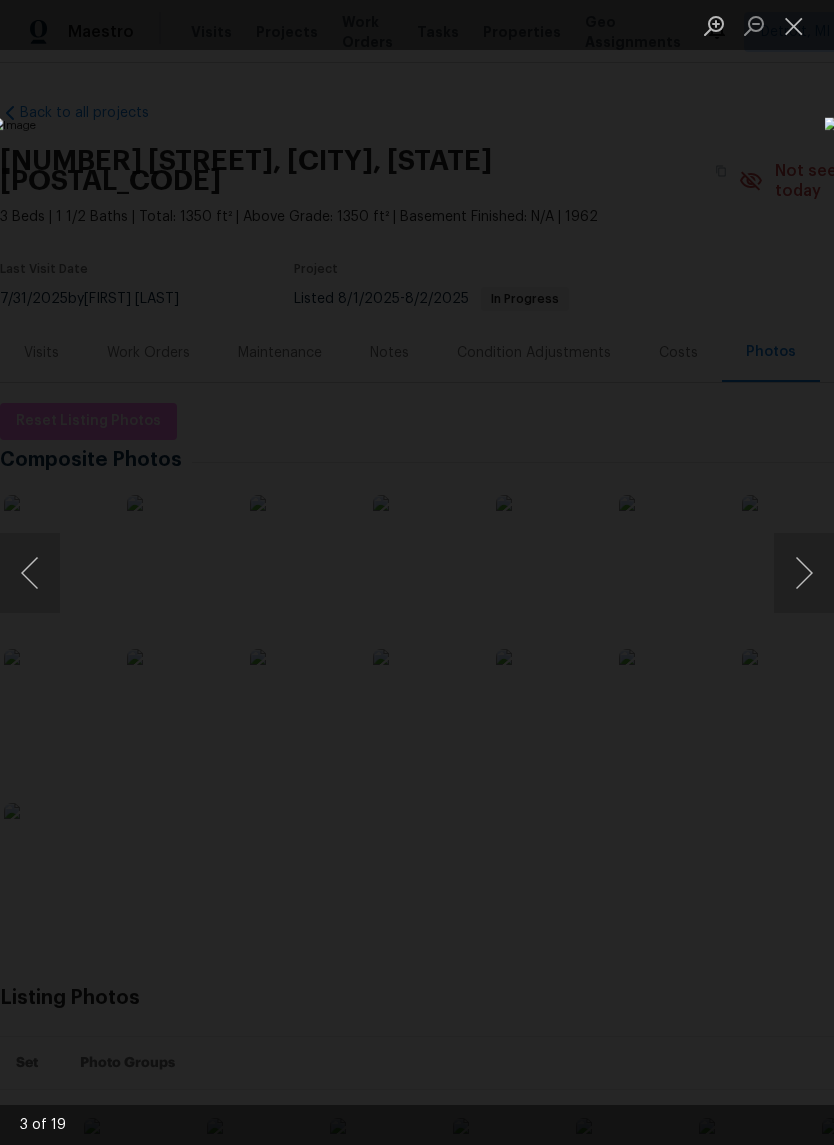 click at bounding box center [794, 25] 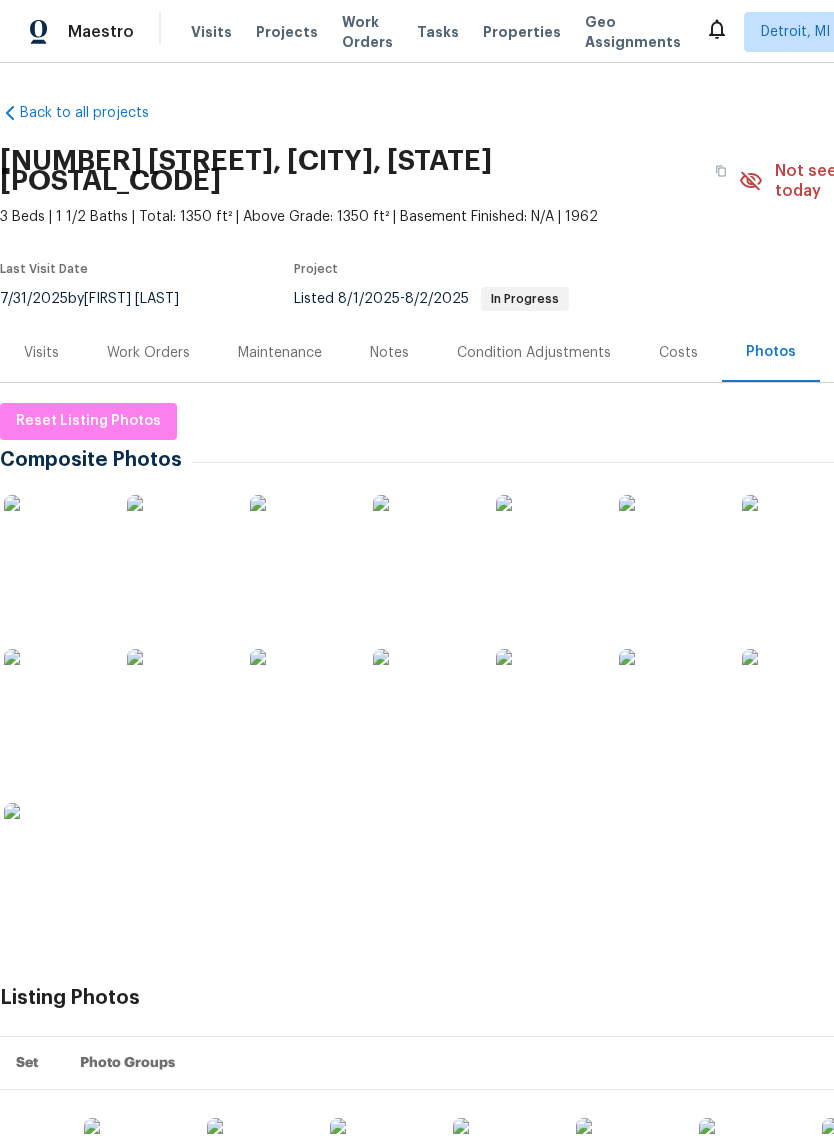 click on "Visits Projects Work Orders Tasks Properties Geo Assignments" at bounding box center [448, 32] 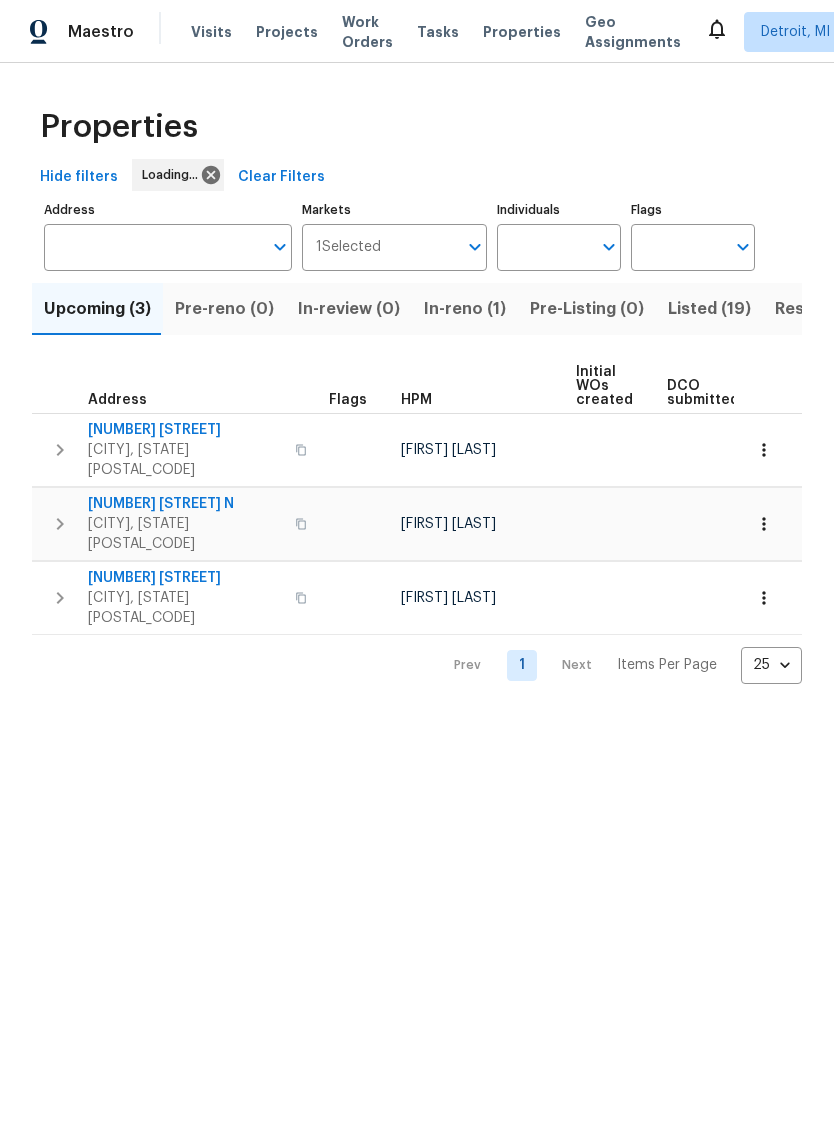 click on "In-reno (1)" at bounding box center (465, 309) 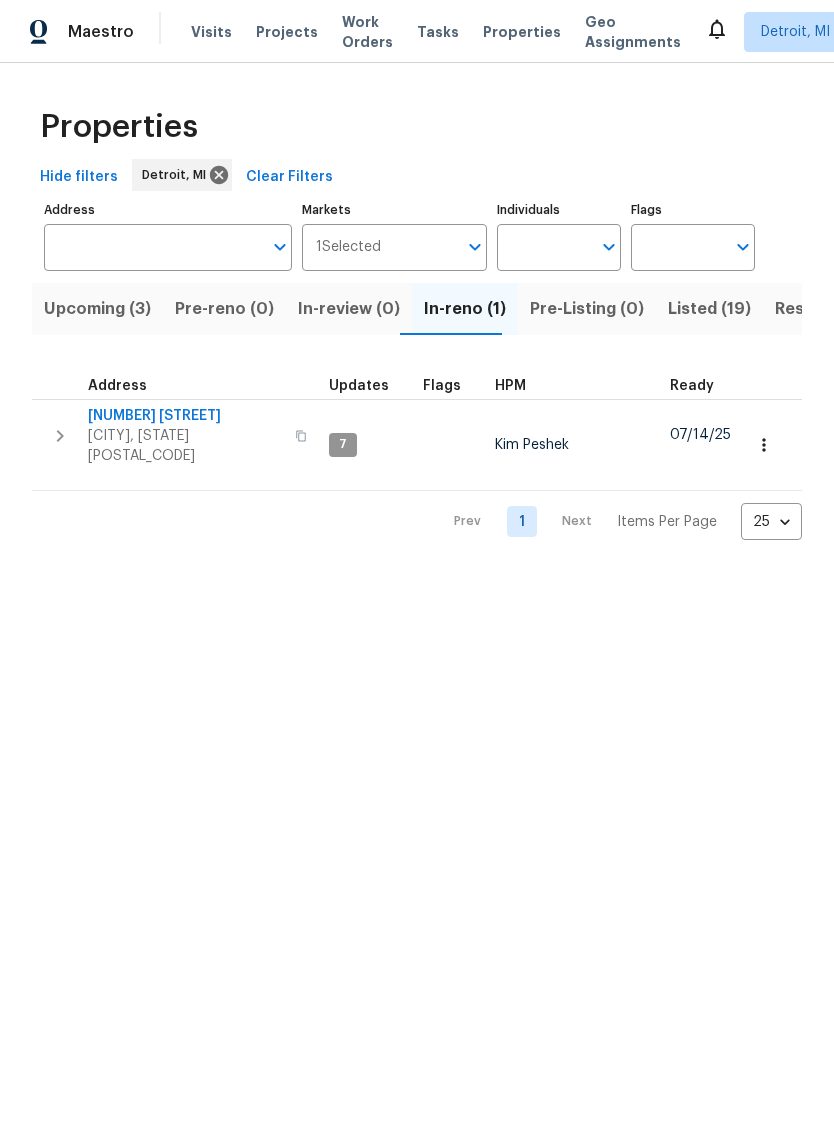 click on "[NUMBER] [STREET]" at bounding box center (185, 416) 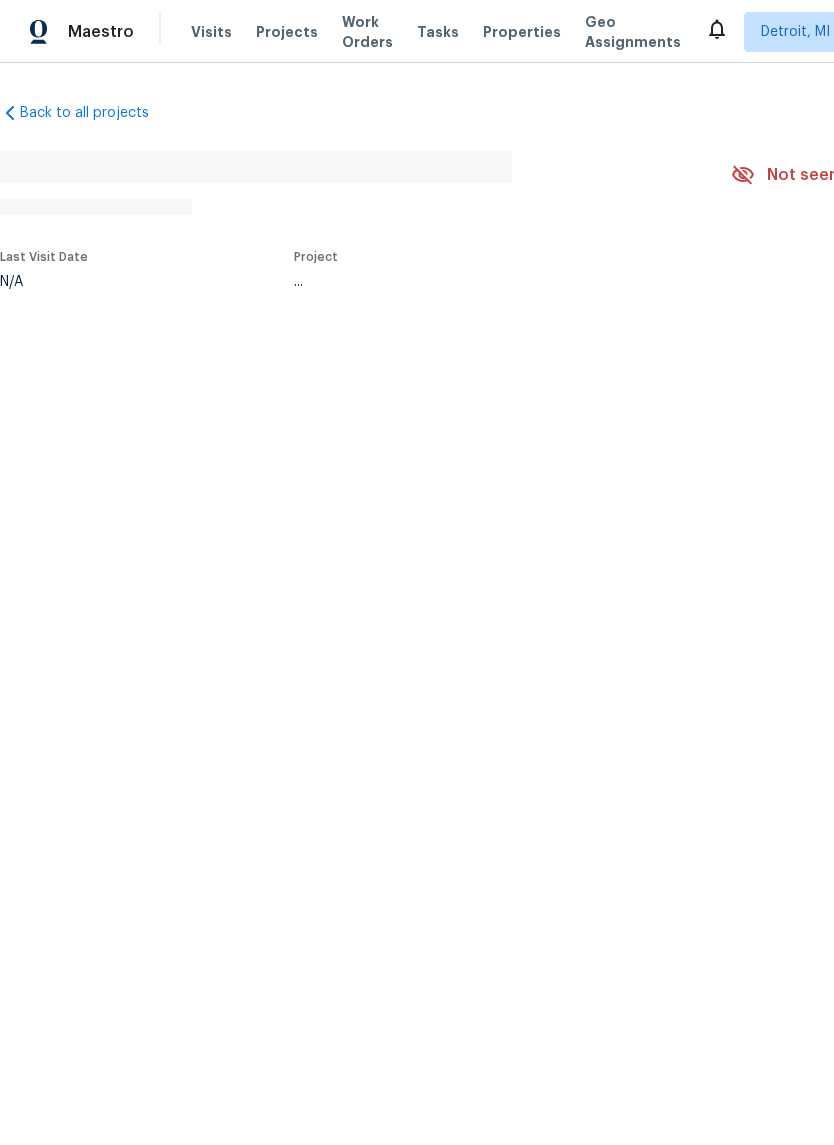 scroll, scrollTop: 0, scrollLeft: 0, axis: both 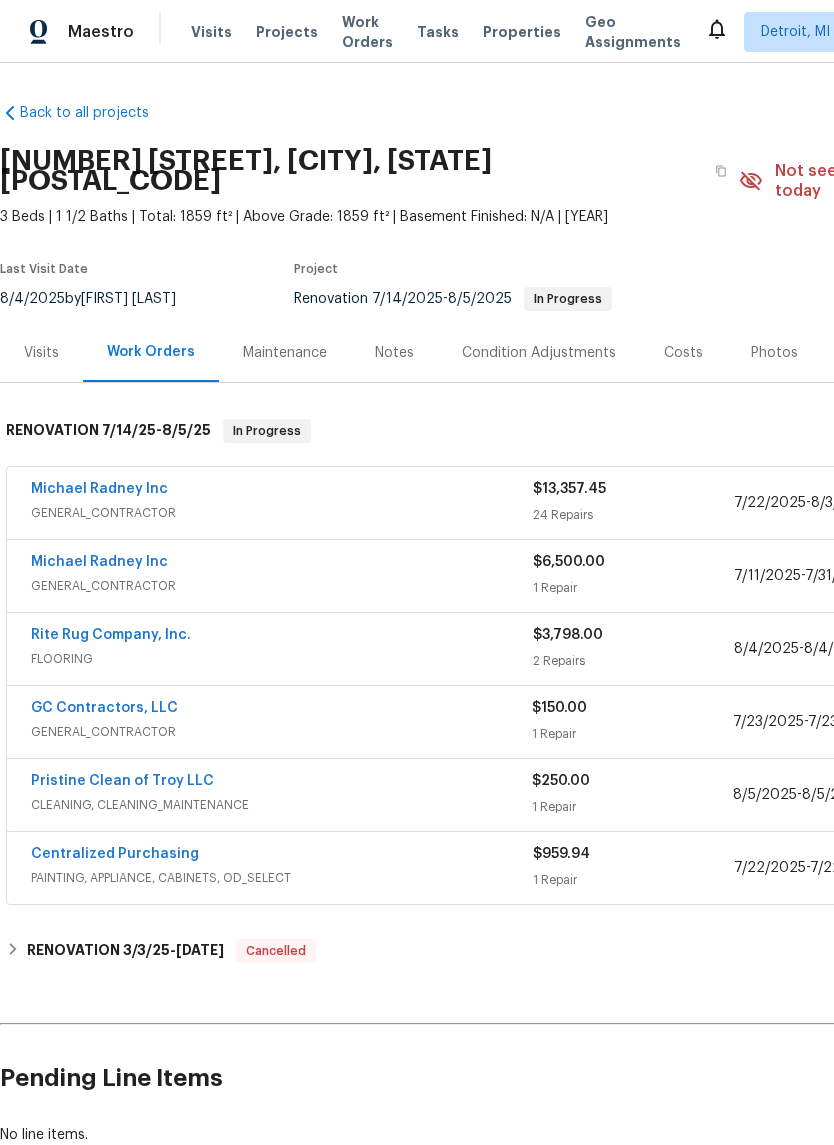 click on "Michael Radney Inc" at bounding box center [99, 489] 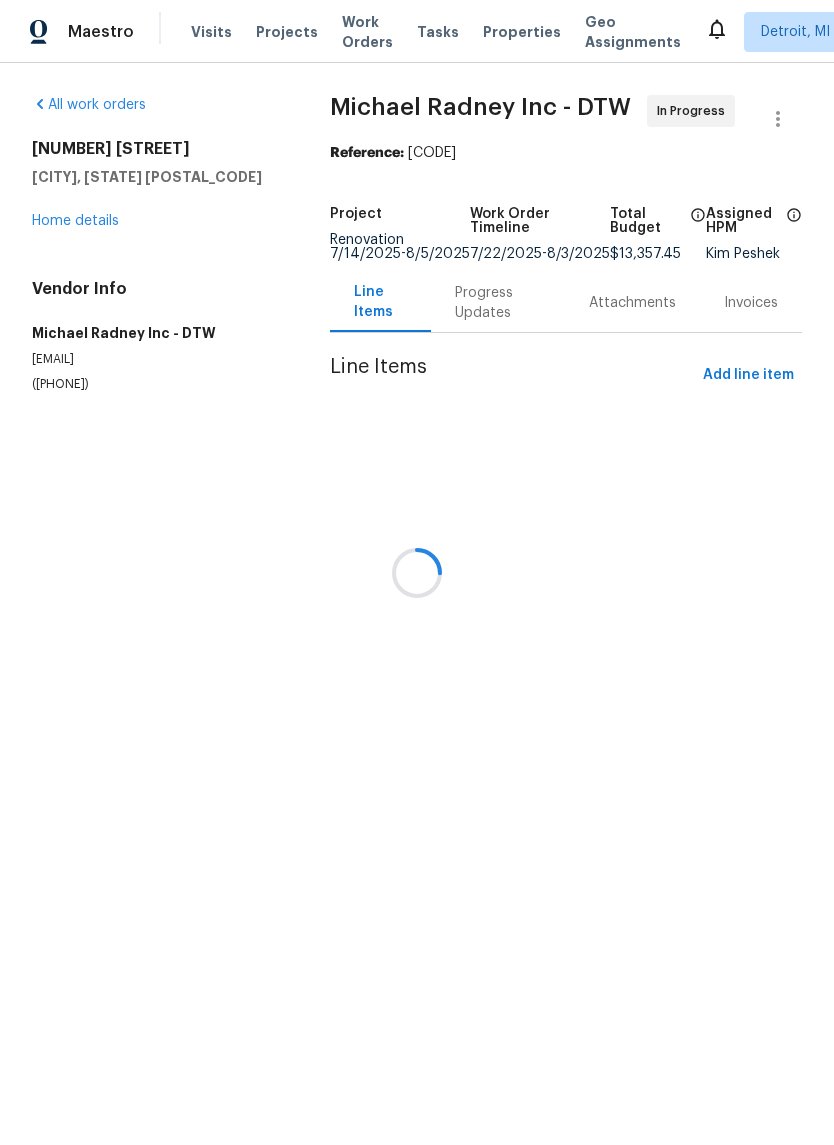 click at bounding box center (417, 572) 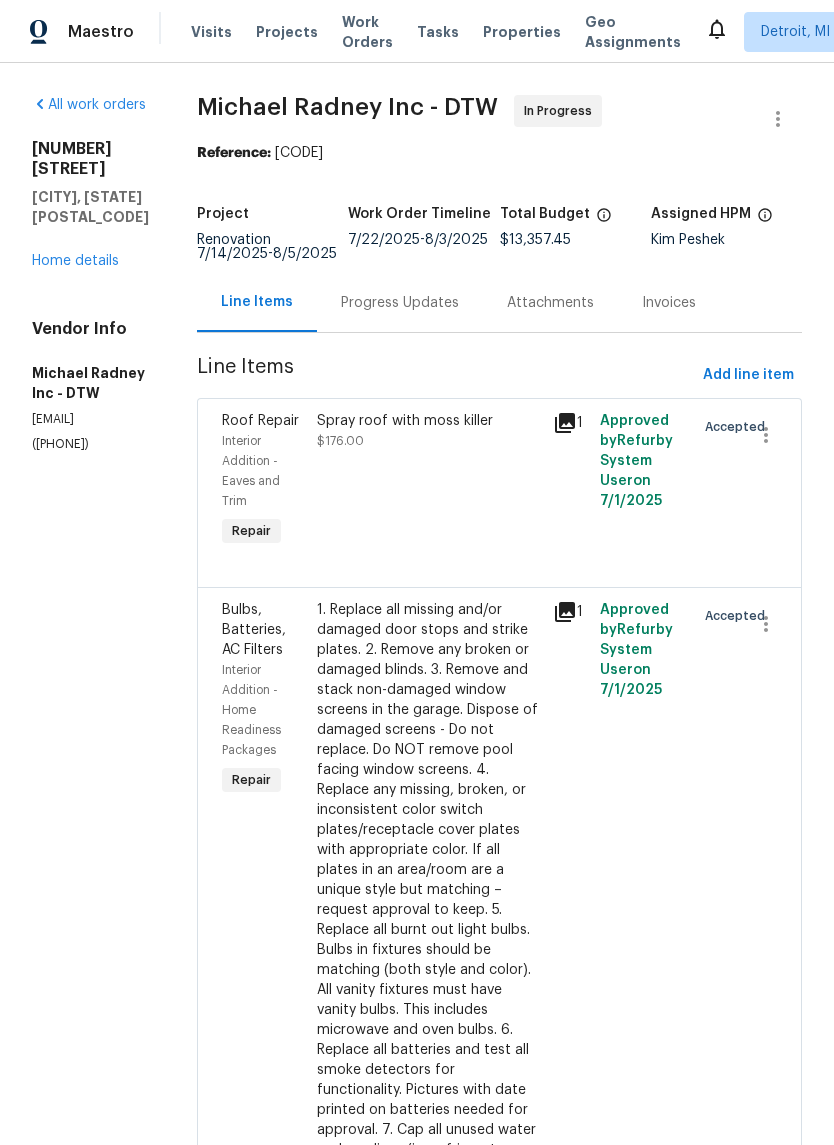 click on "Progress Updates" at bounding box center [400, 303] 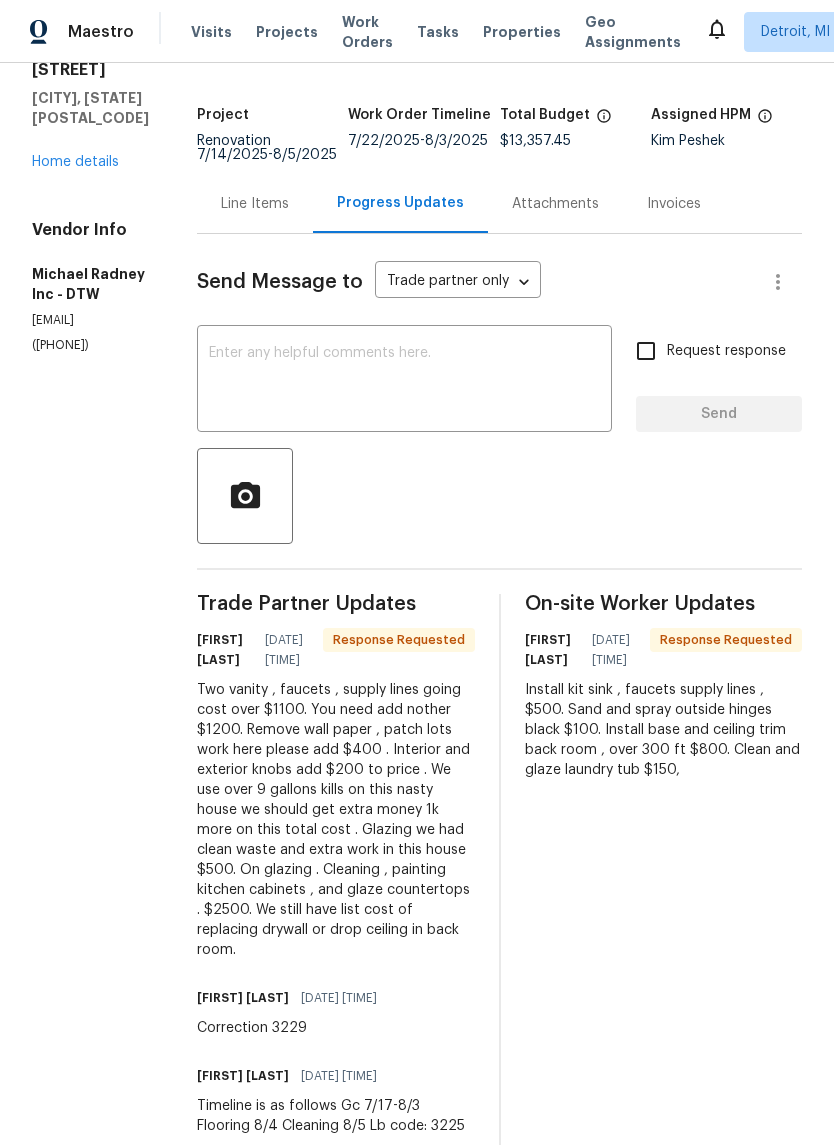 scroll, scrollTop: 98, scrollLeft: 0, axis: vertical 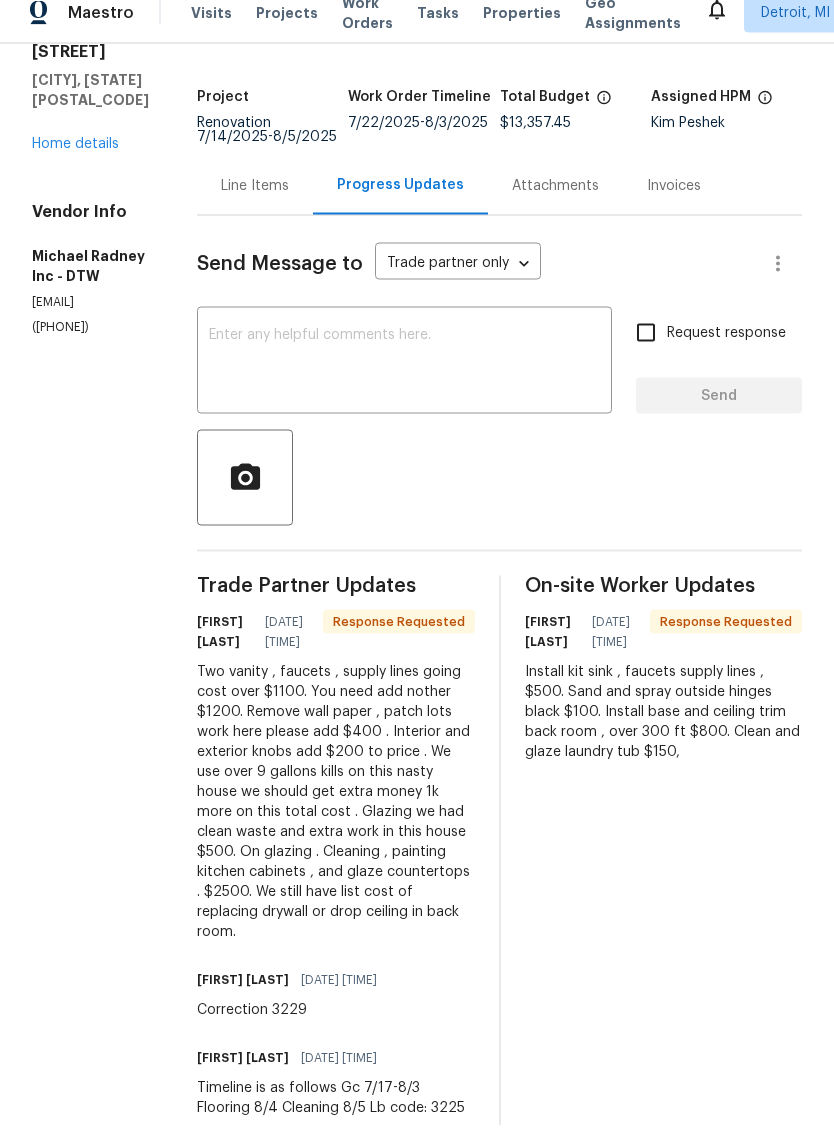 click on "Line Items" at bounding box center (255, 205) 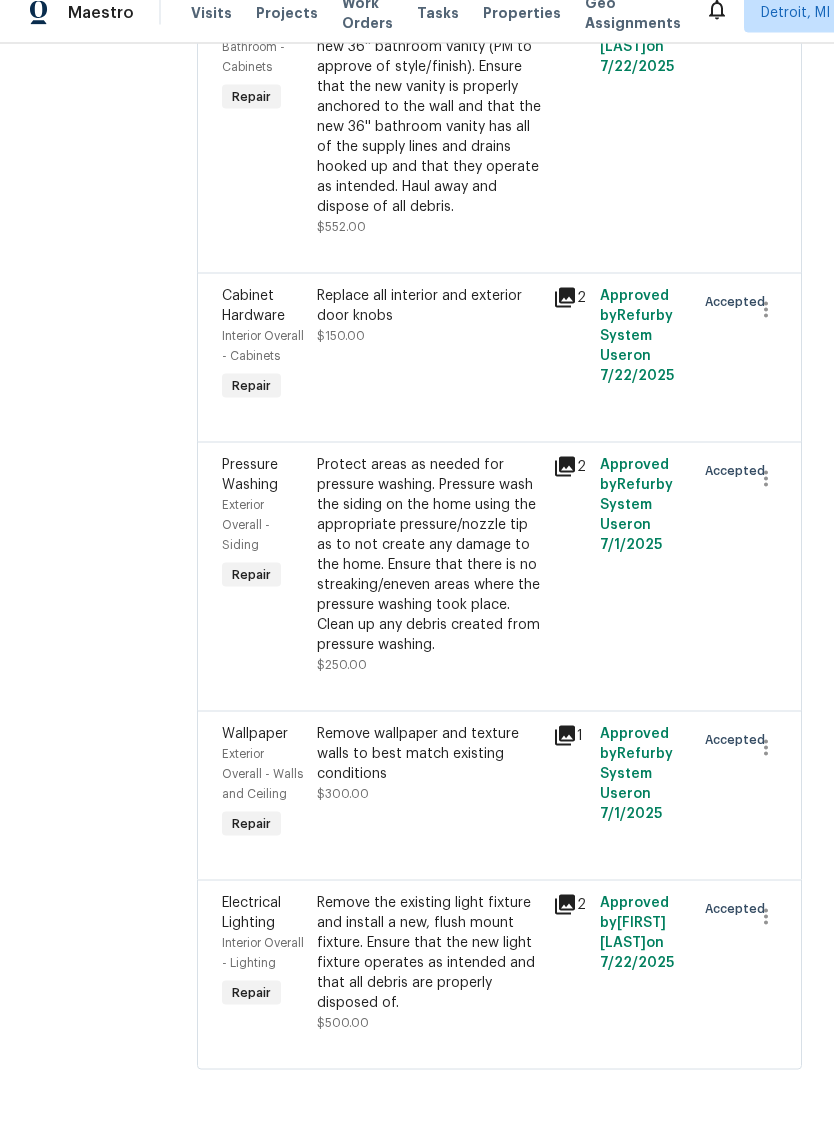 scroll, scrollTop: 5439, scrollLeft: 0, axis: vertical 